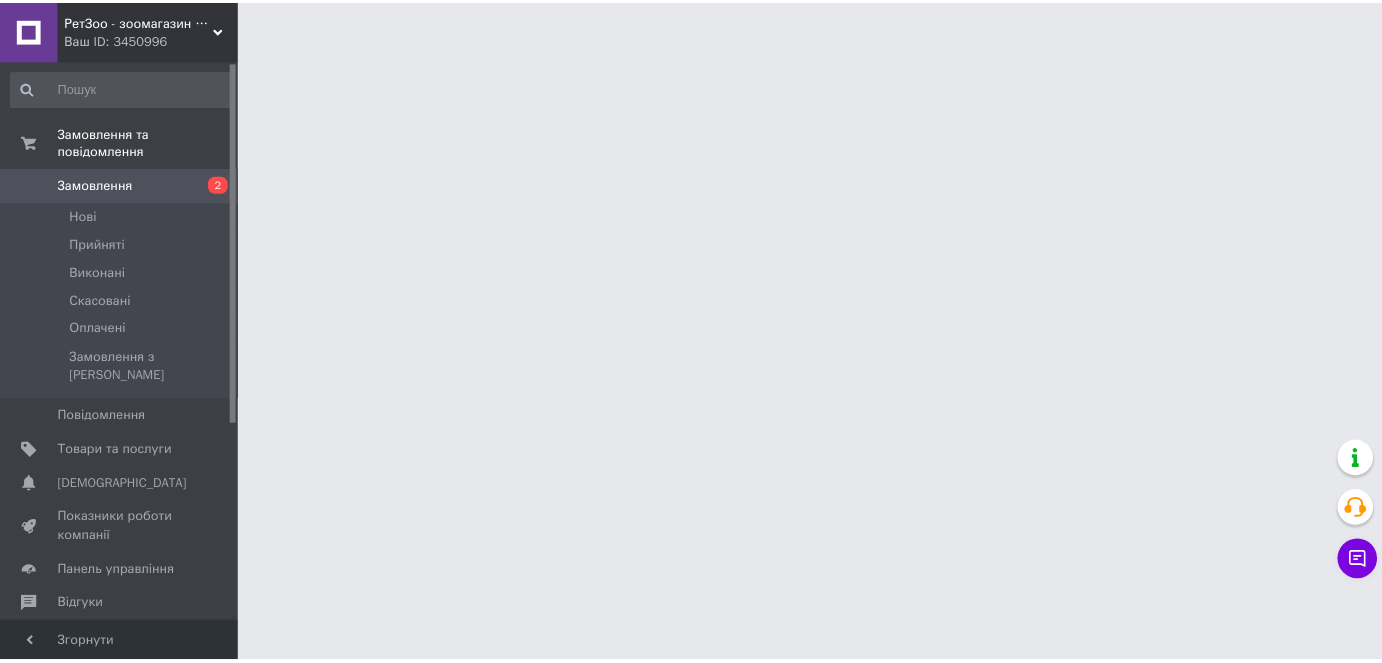scroll, scrollTop: 0, scrollLeft: 0, axis: both 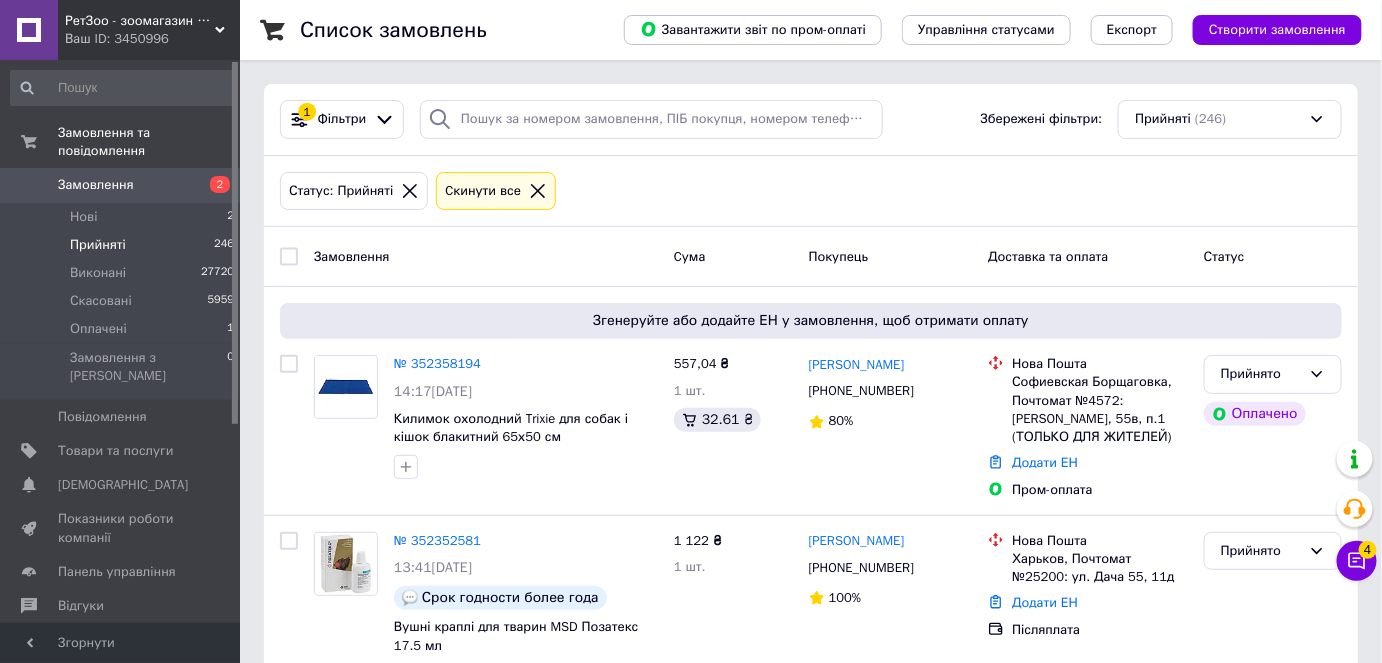 drag, startPoint x: 362, startPoint y: 222, endPoint x: 470, endPoint y: 180, distance: 115.87925 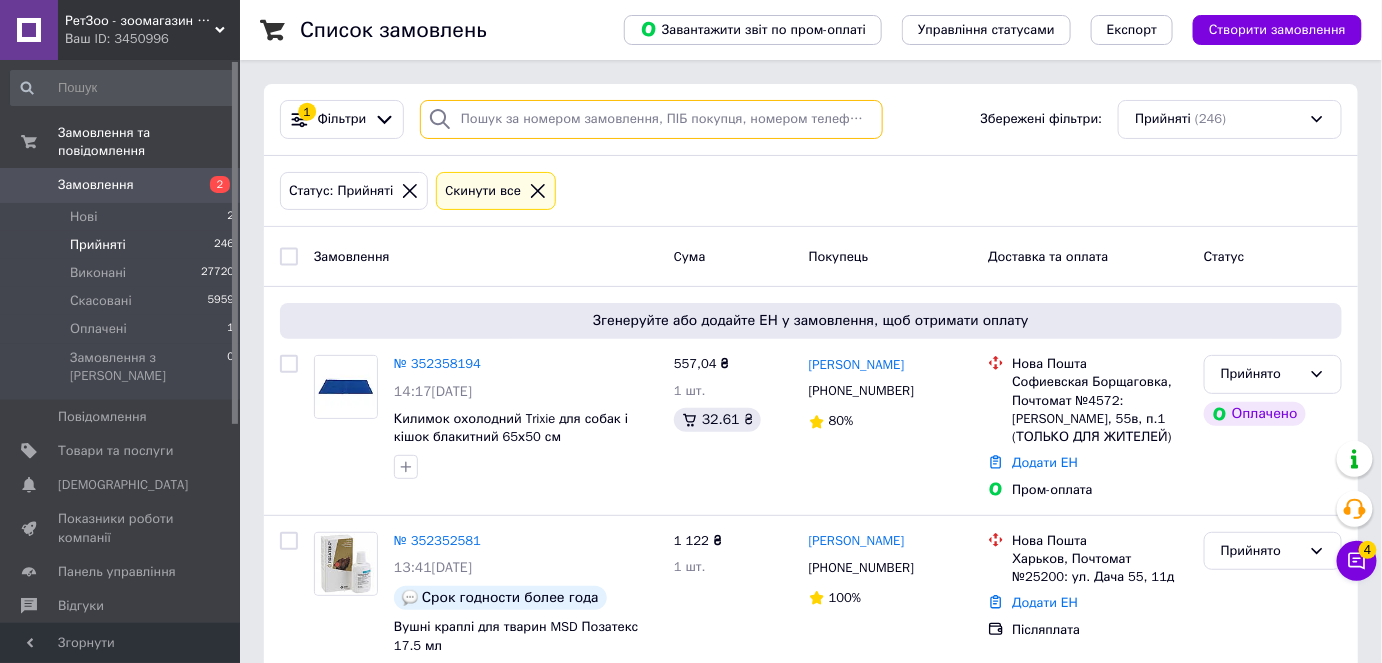 click at bounding box center (651, 119) 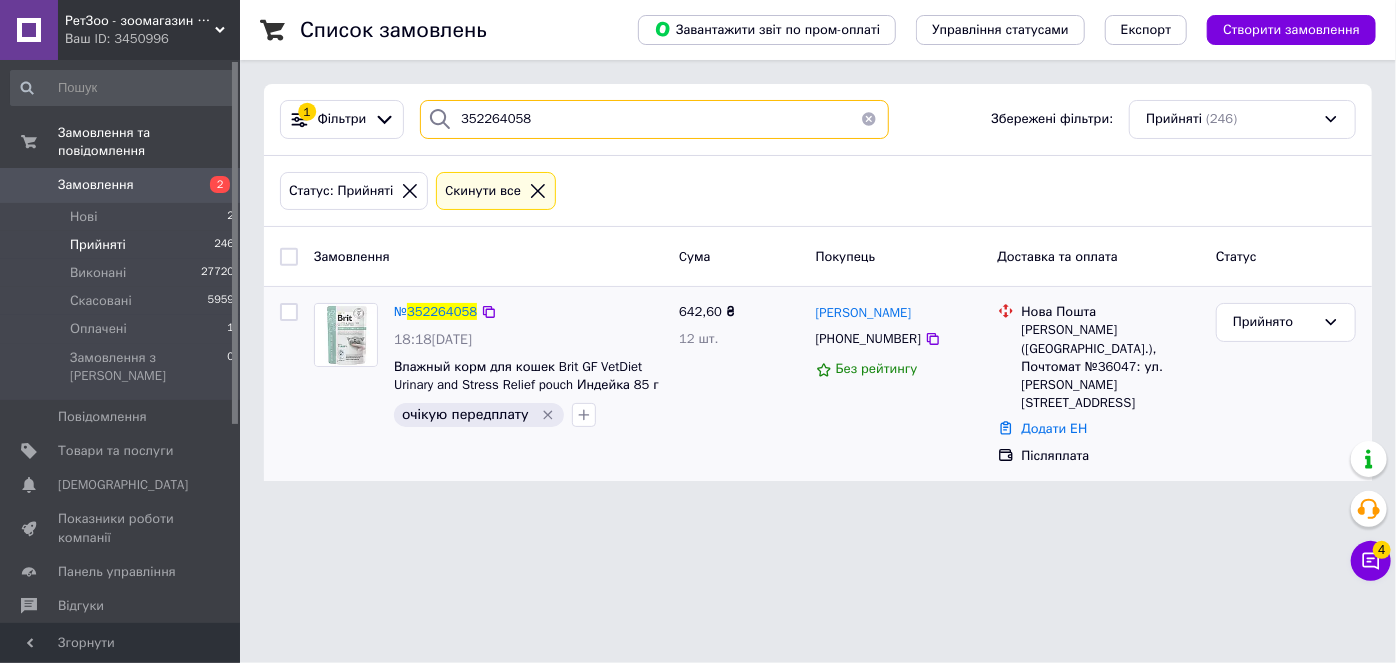 type on "352264058" 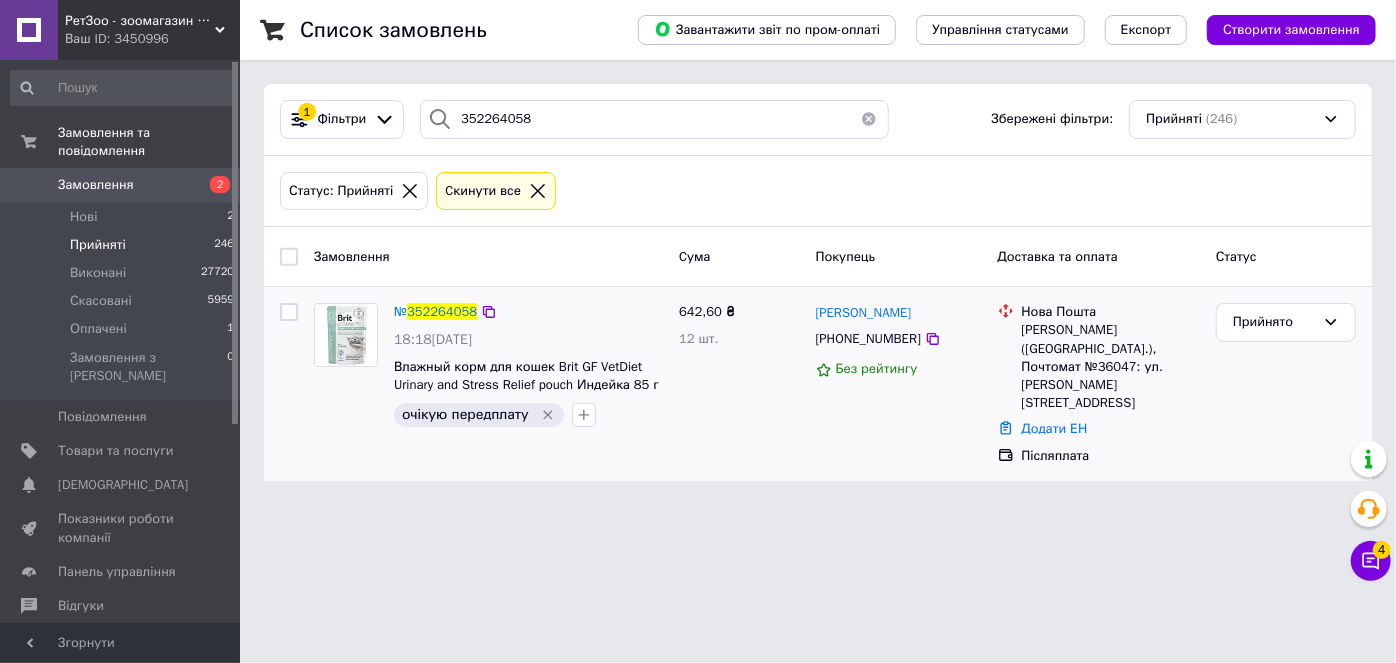 click 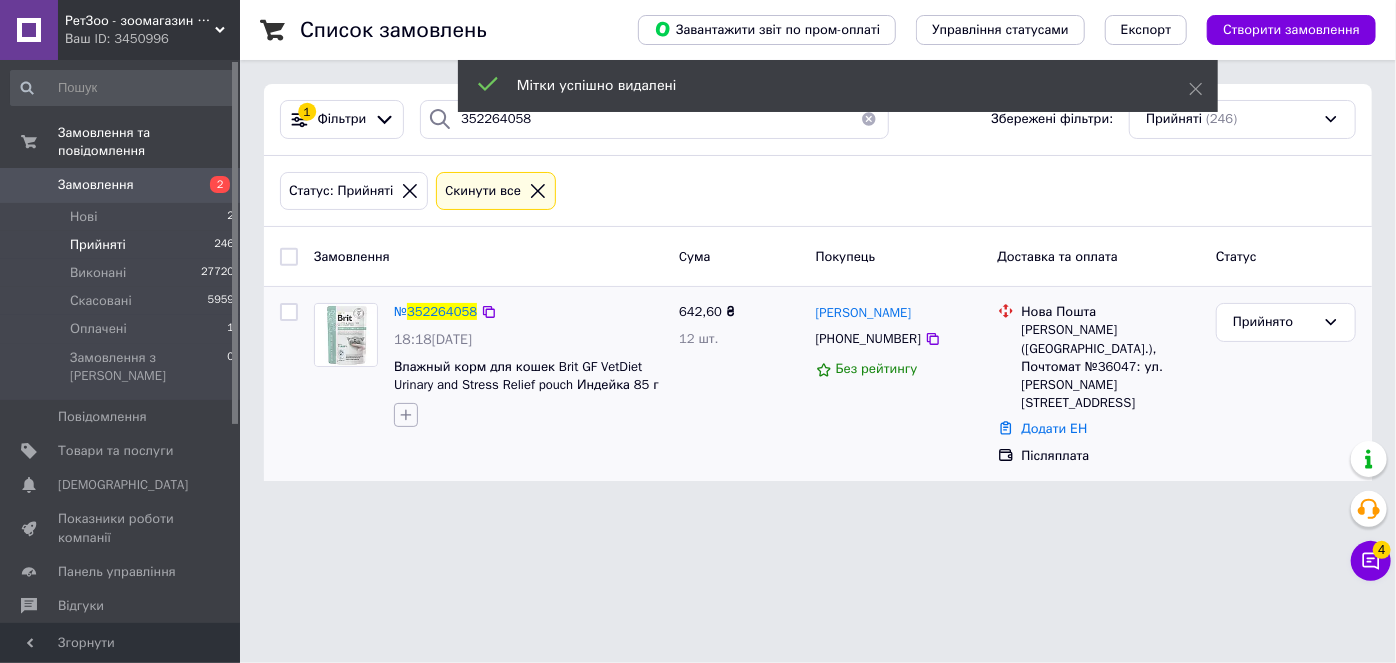 click 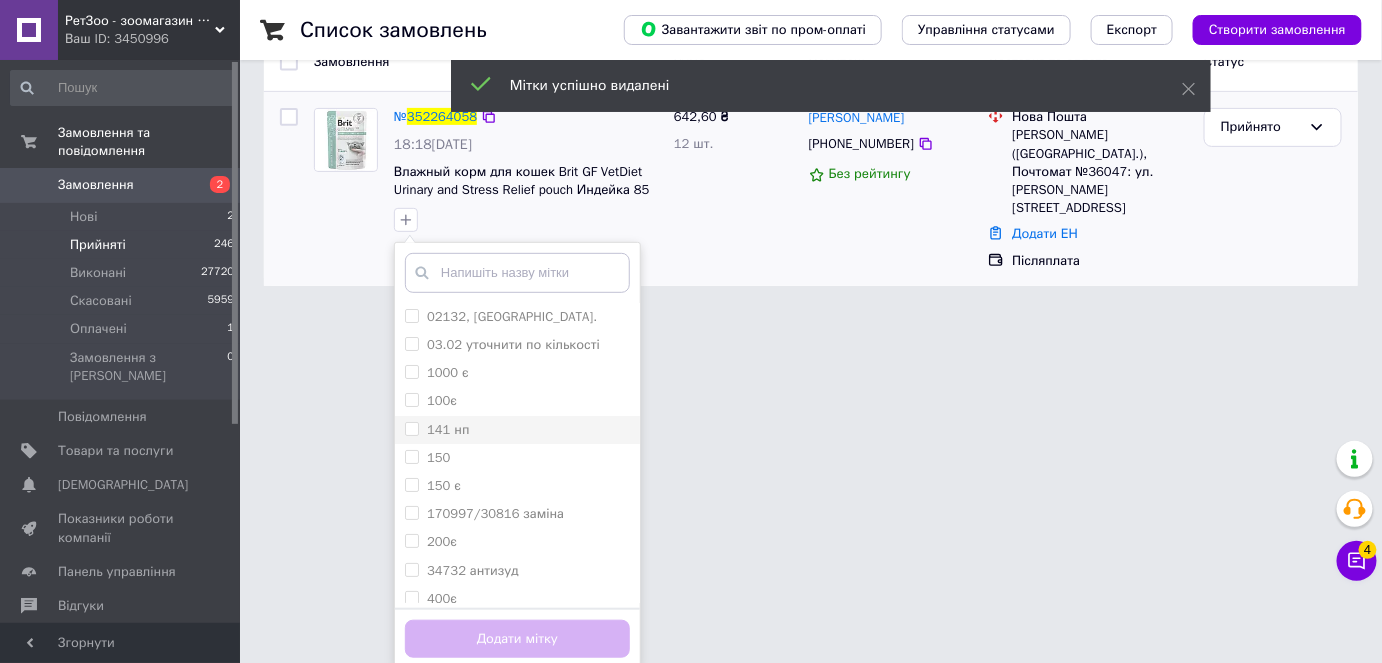 scroll, scrollTop: 197, scrollLeft: 0, axis: vertical 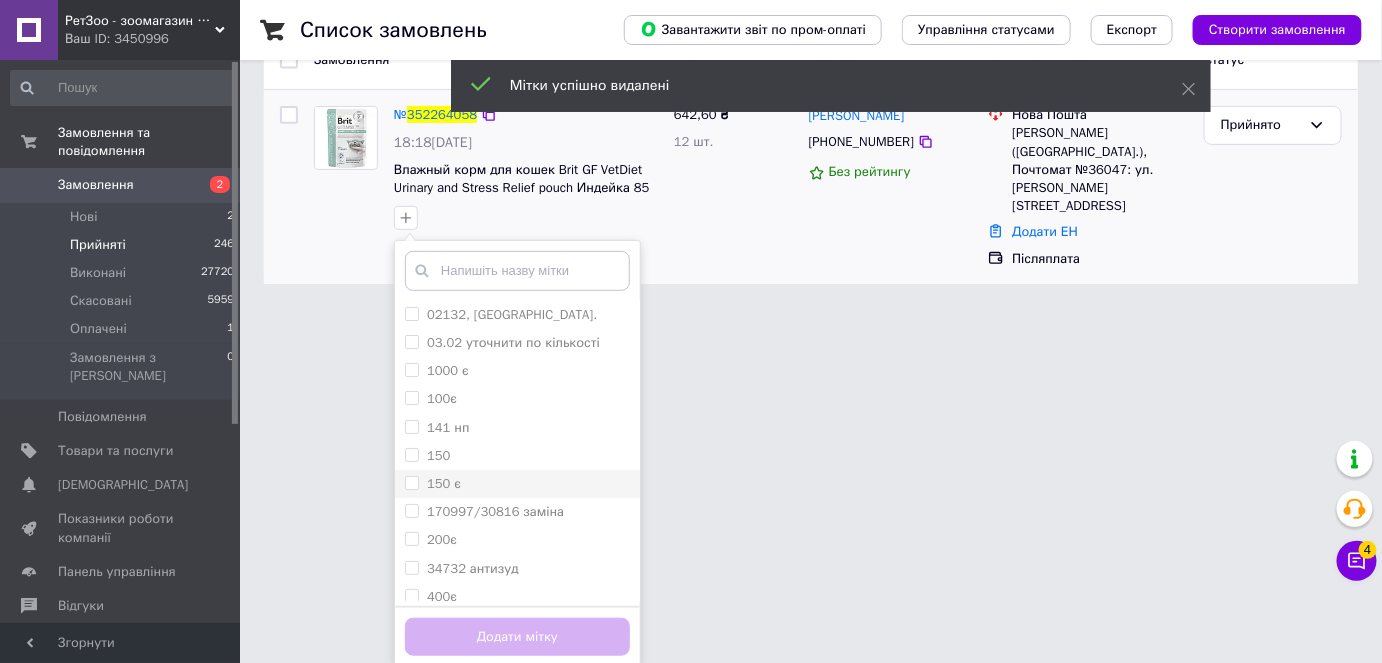 click on "150 є" at bounding box center [411, 482] 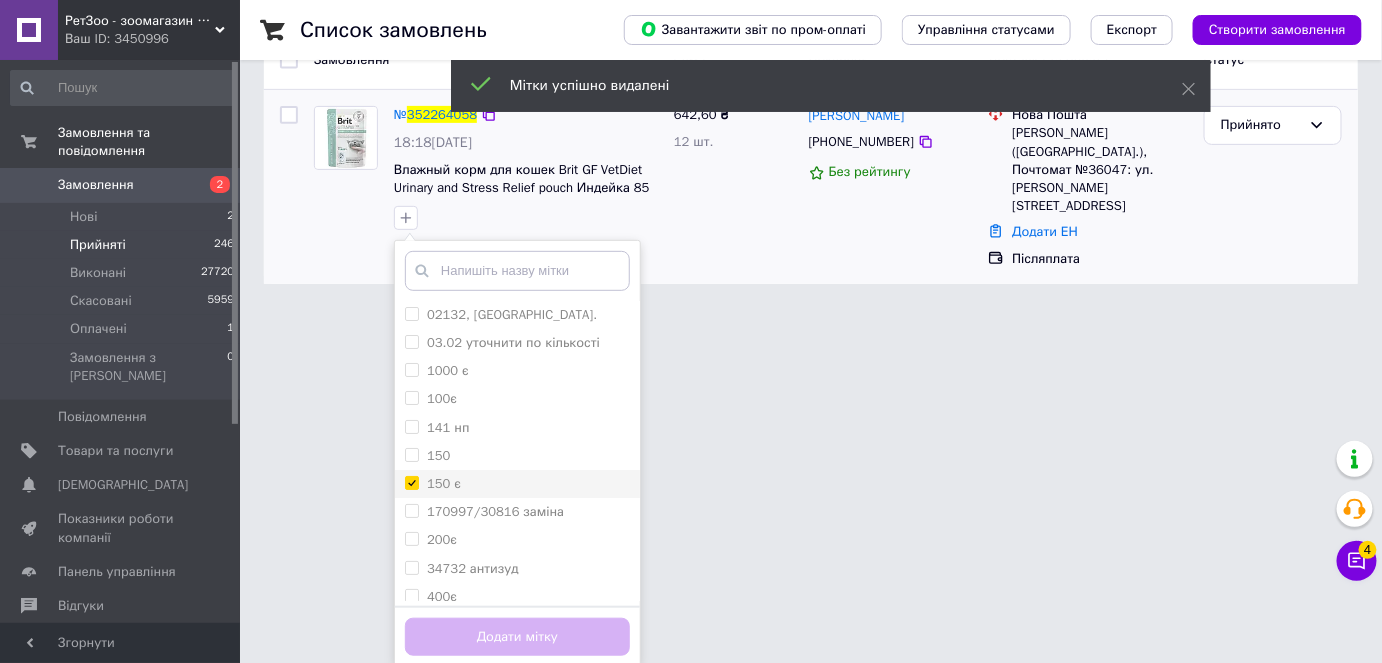 checkbox on "true" 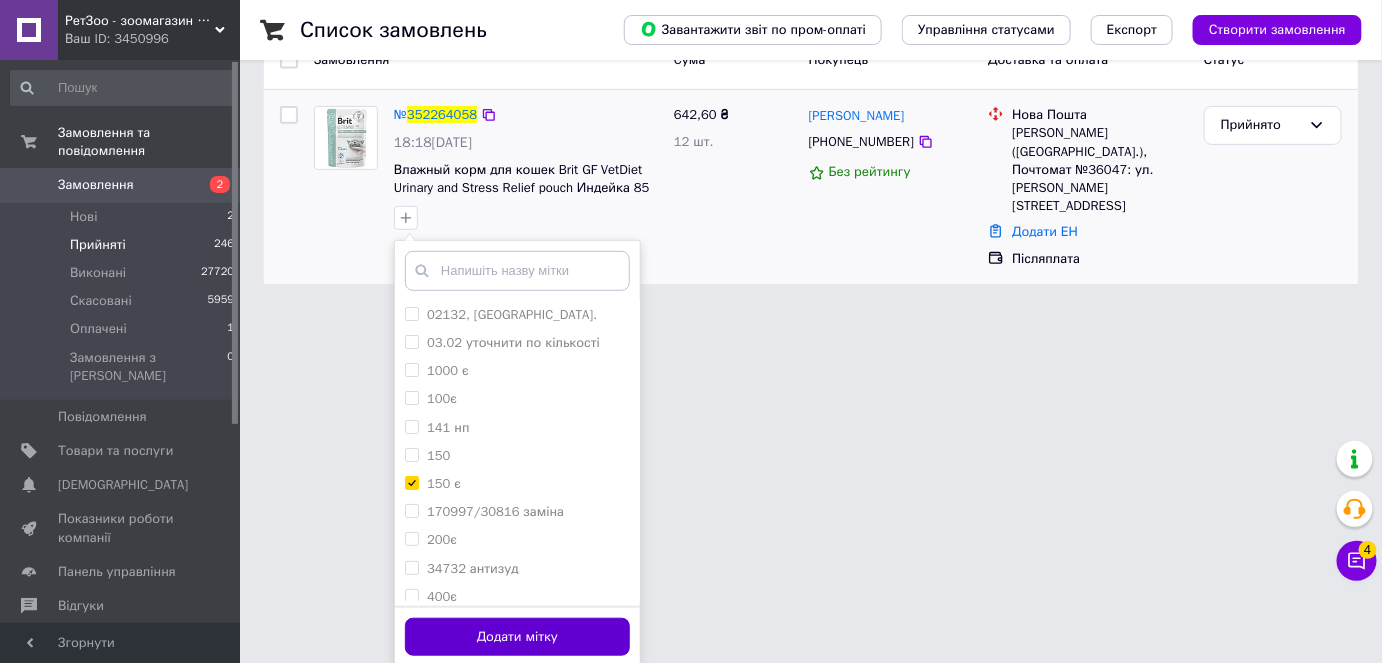click on "Додати мітку" at bounding box center [517, 637] 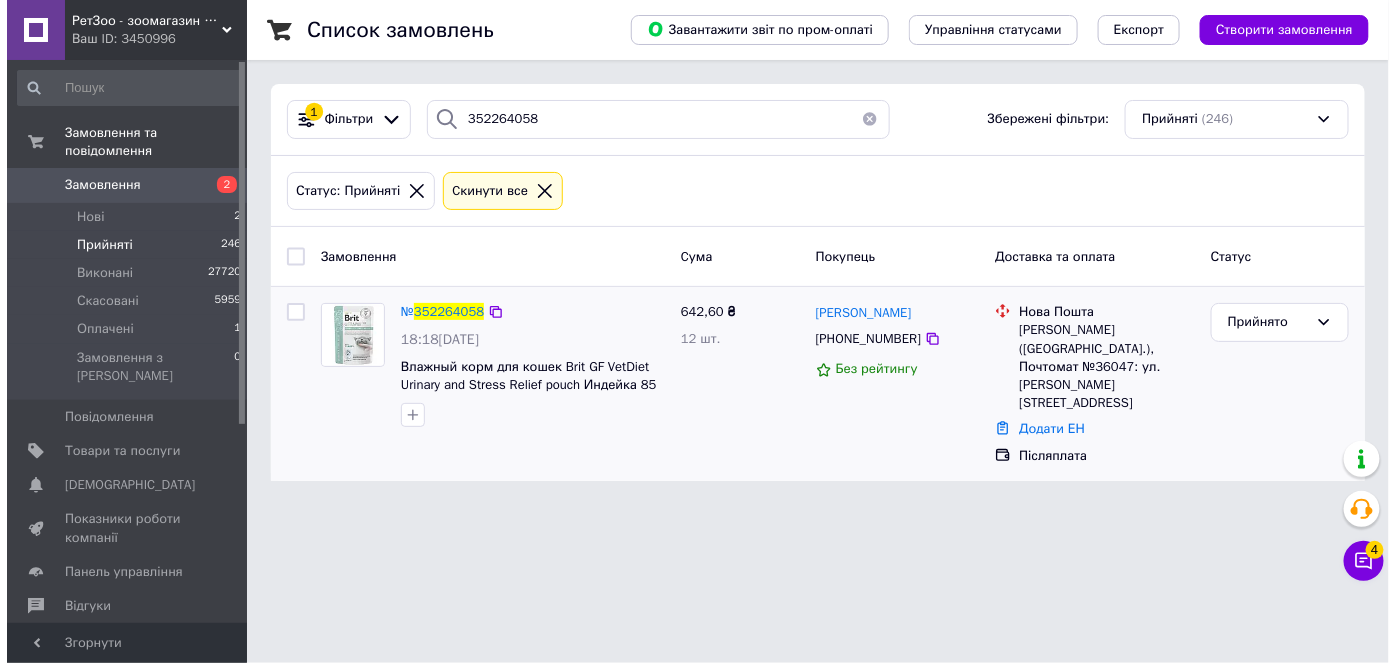 scroll, scrollTop: 0, scrollLeft: 0, axis: both 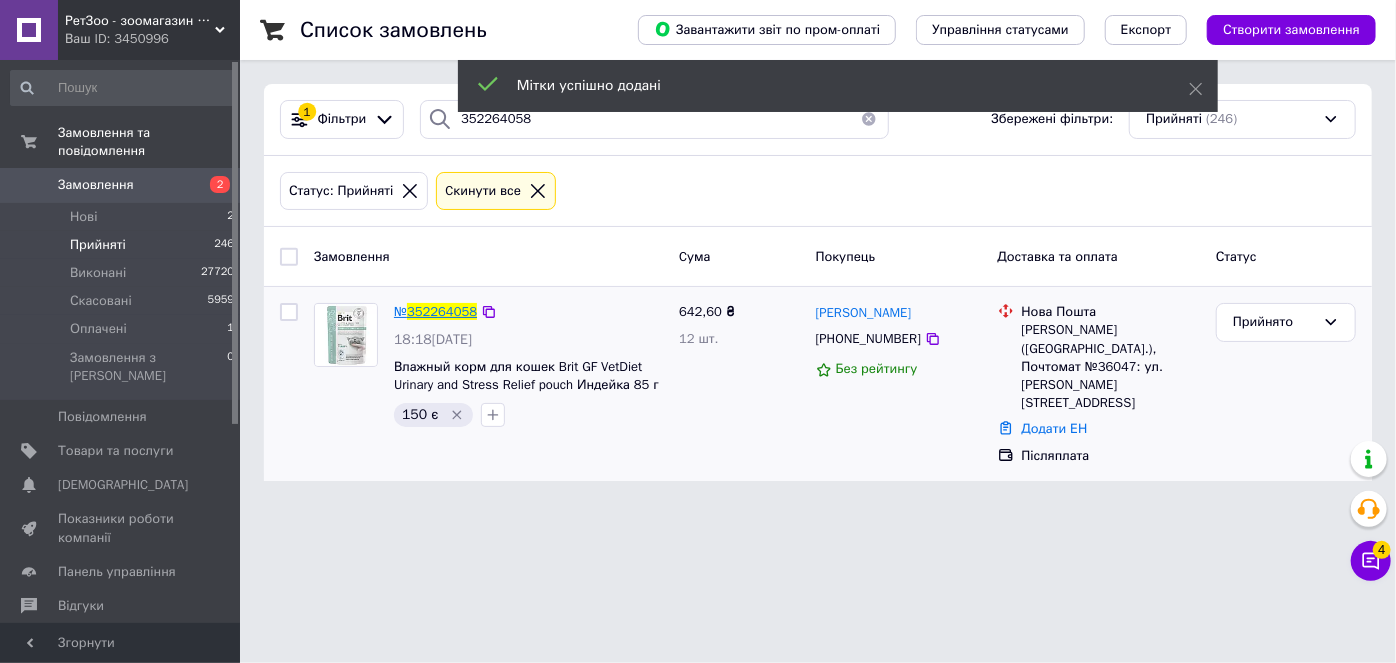 click on "352264058" at bounding box center [442, 311] 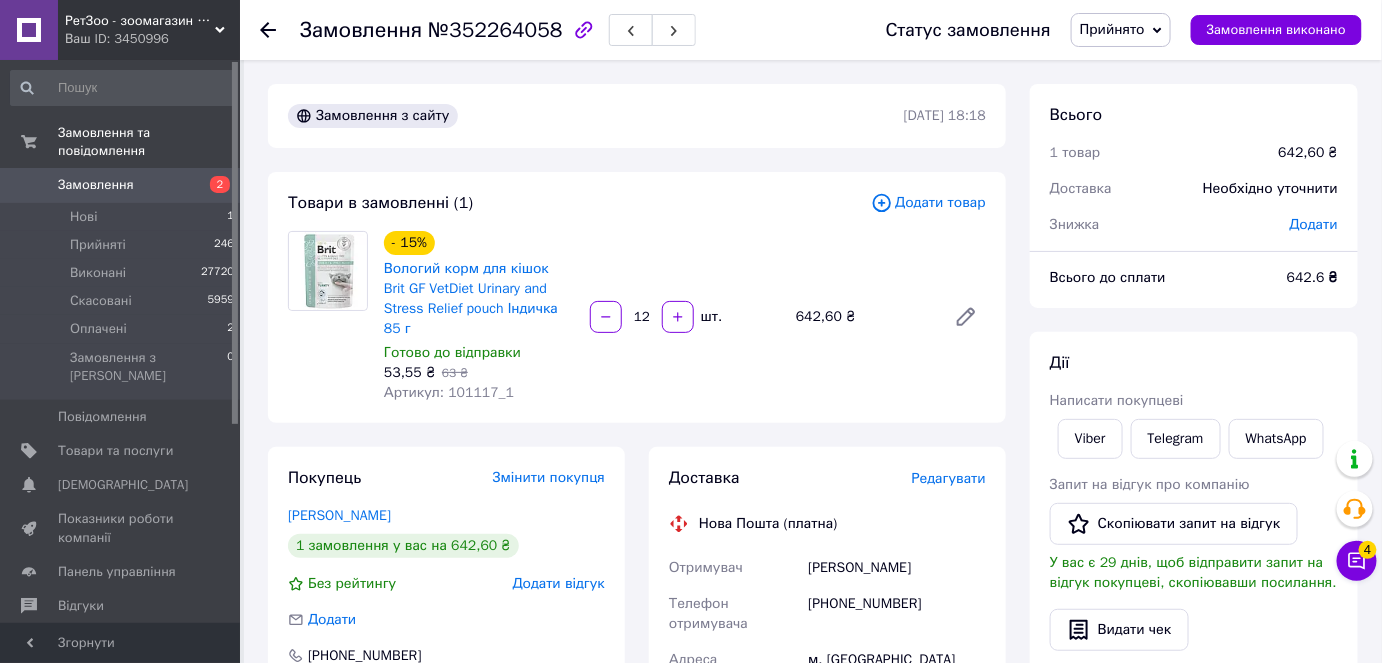 click on "Редагувати" at bounding box center (949, 478) 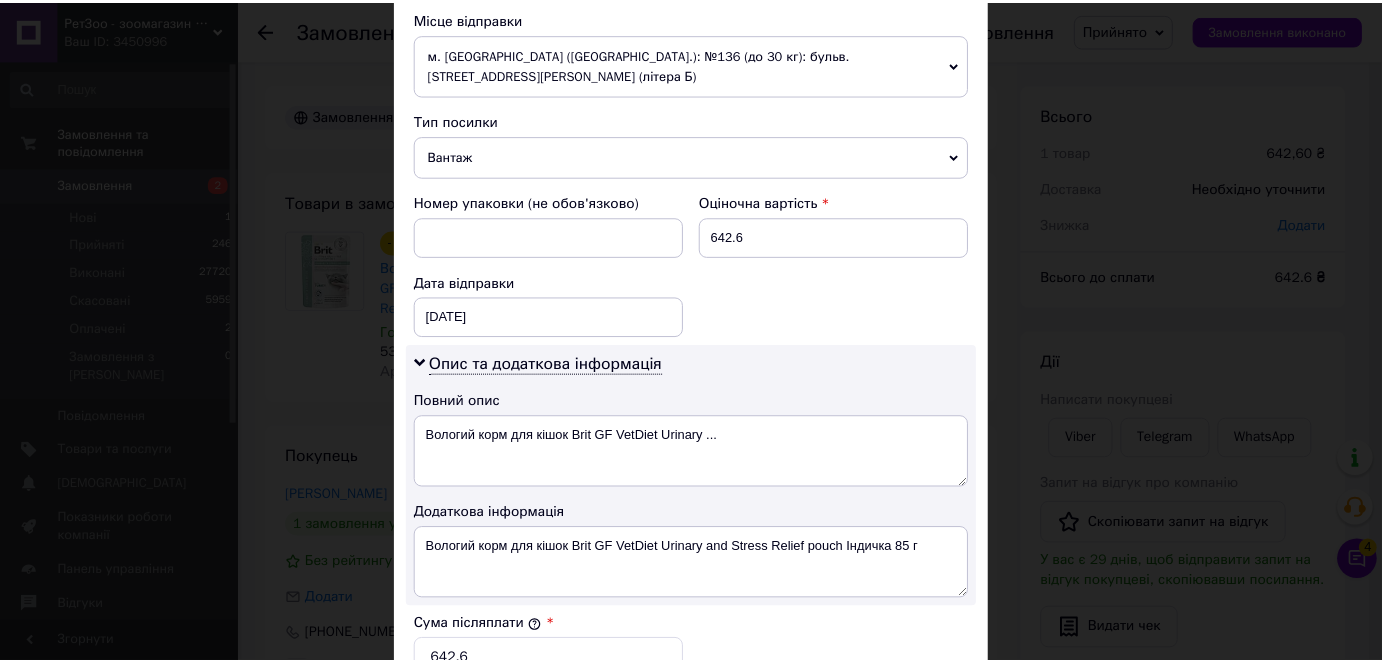 scroll, scrollTop: 1077, scrollLeft: 0, axis: vertical 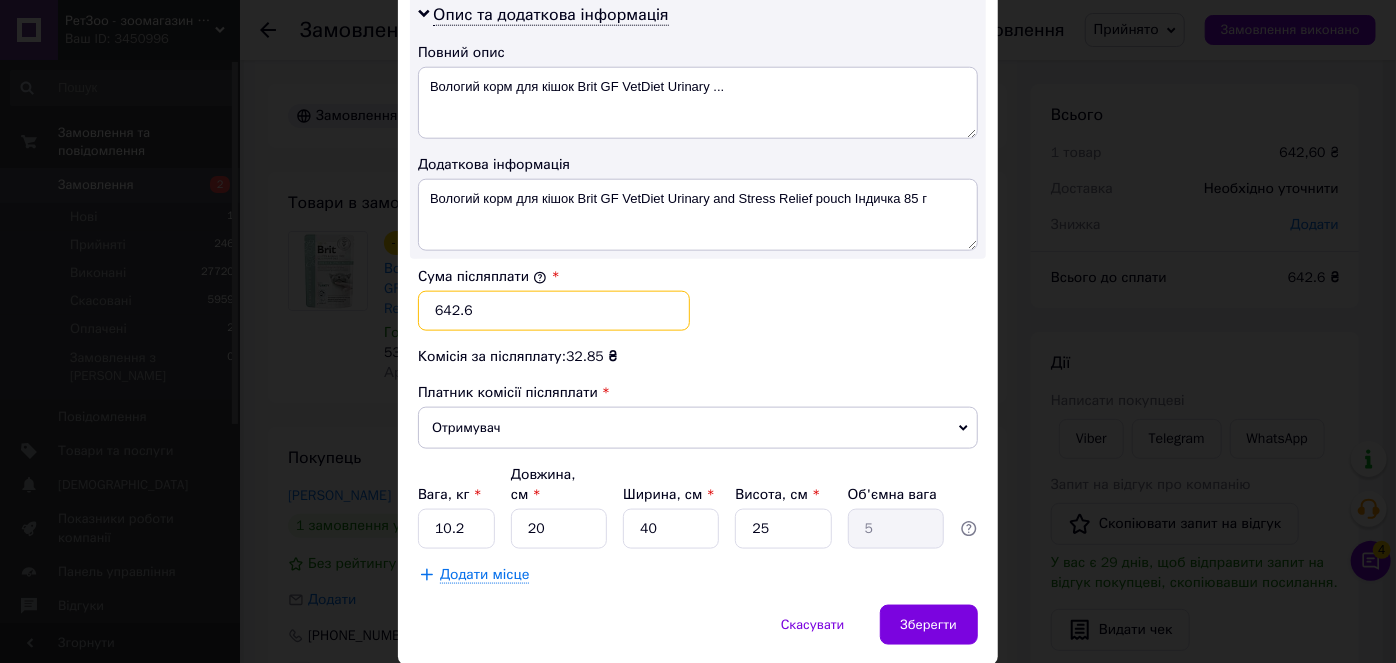 click on "642.6" at bounding box center (554, 311) 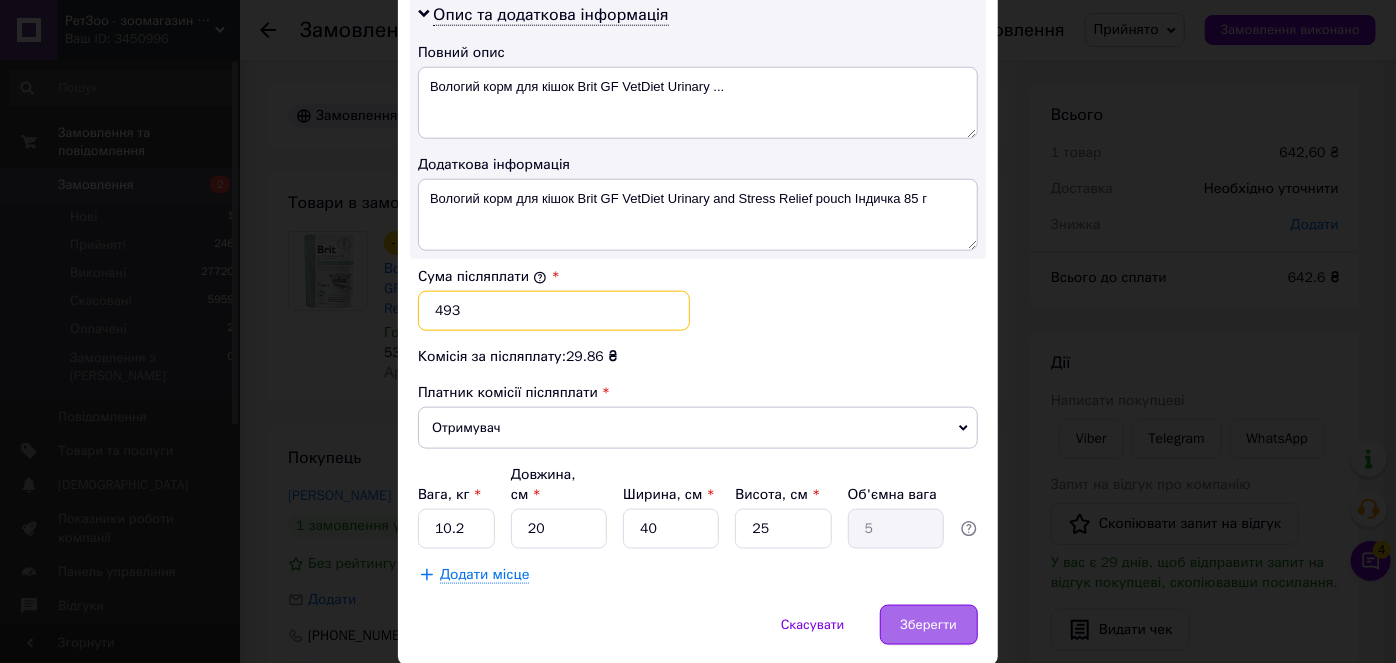 type on "493" 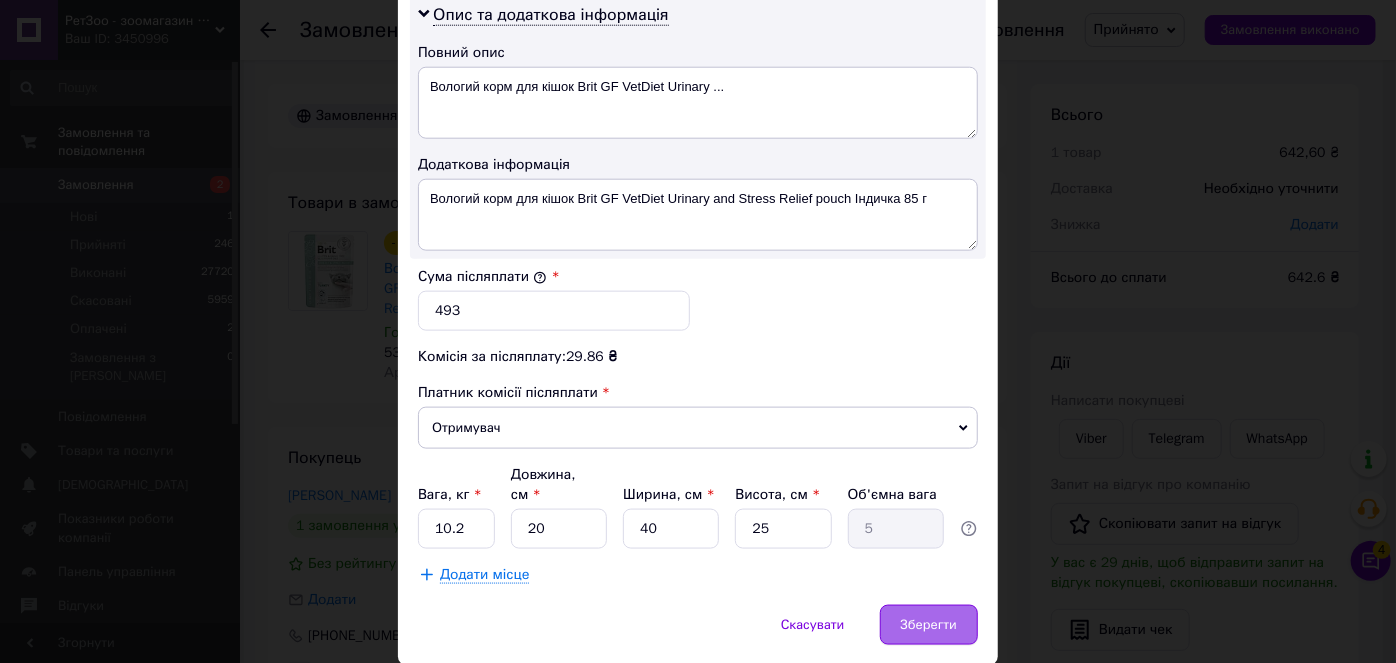 click on "Зберегти" at bounding box center (929, 625) 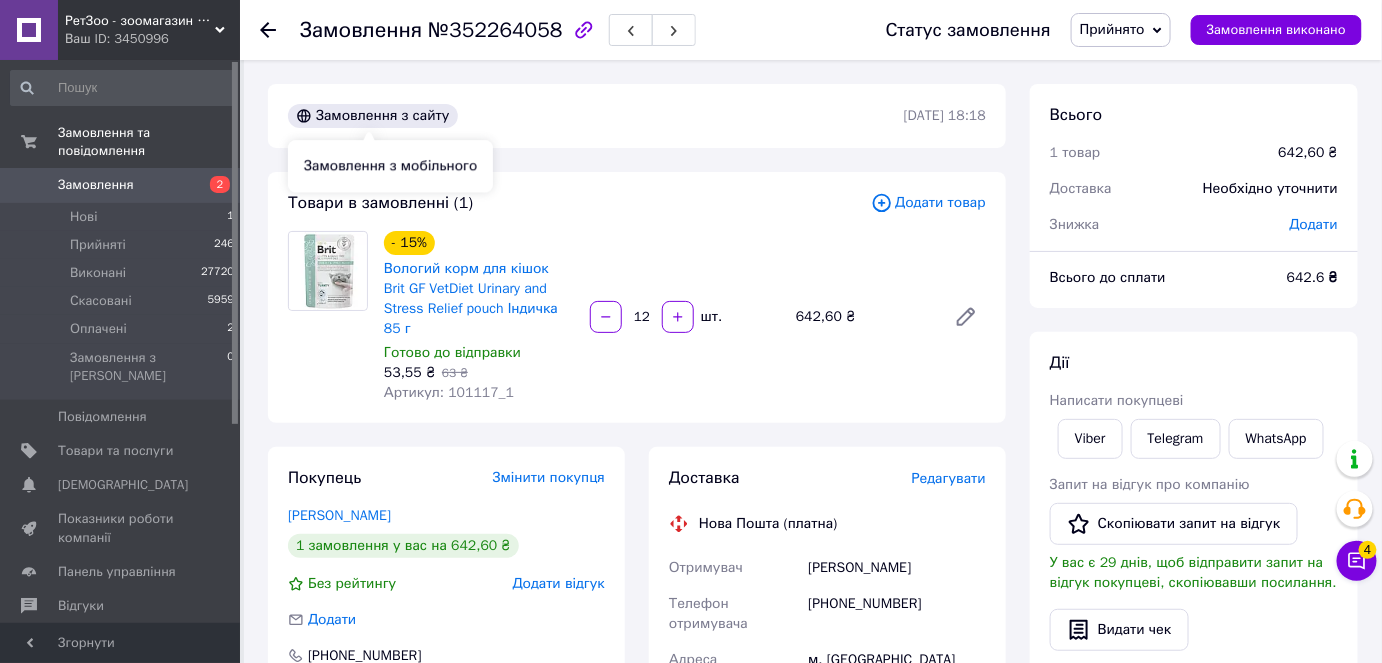 click on "Замовлення з сайту" at bounding box center (373, 116) 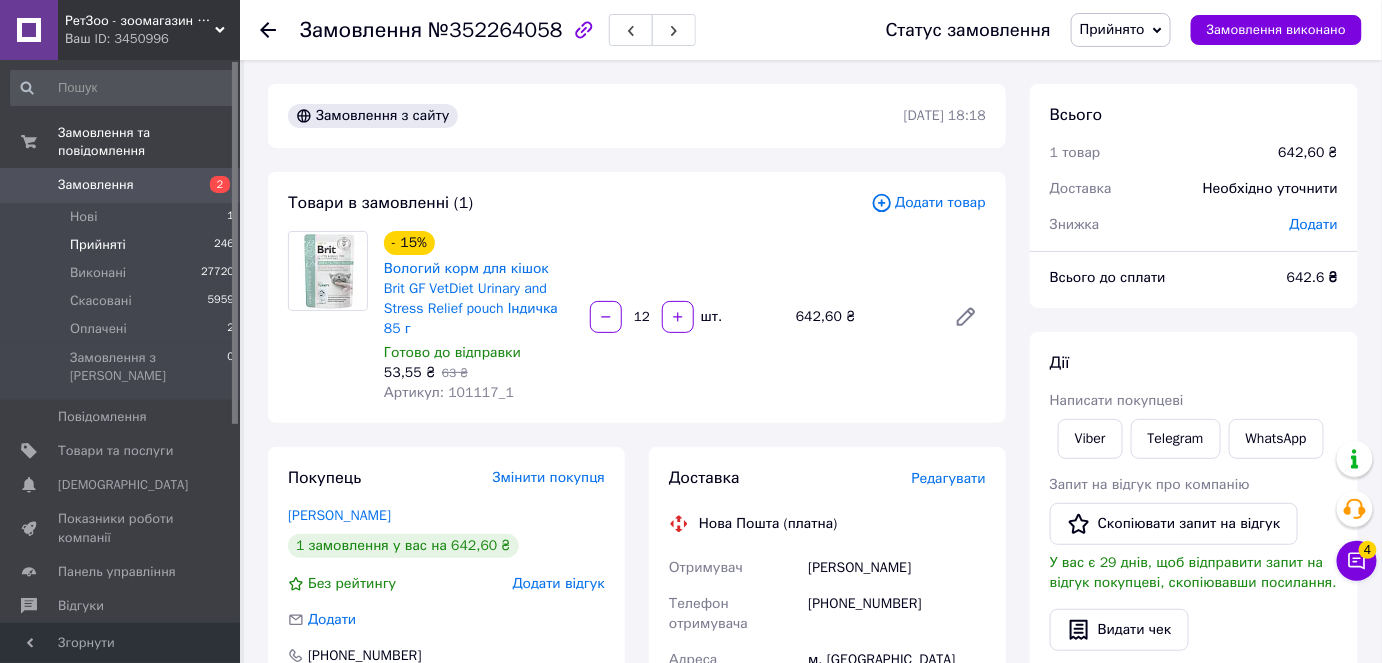 click on "Прийняті 246" at bounding box center (123, 245) 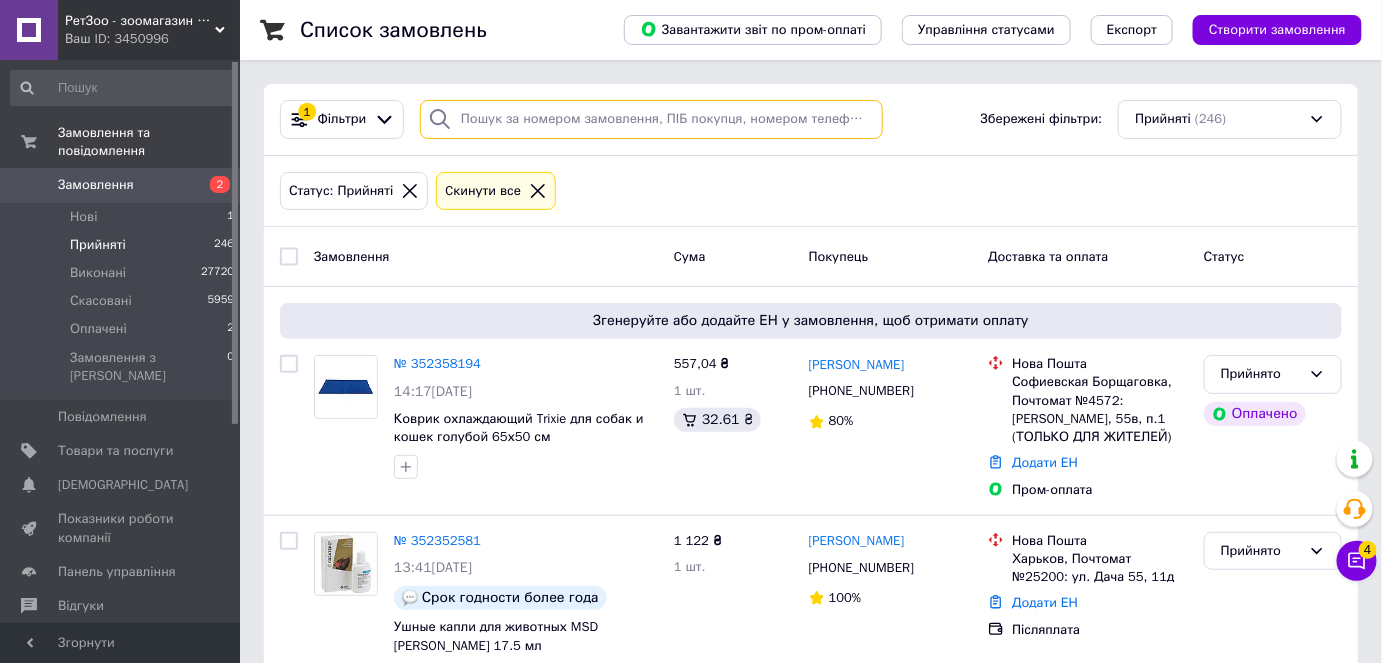 click at bounding box center [651, 119] 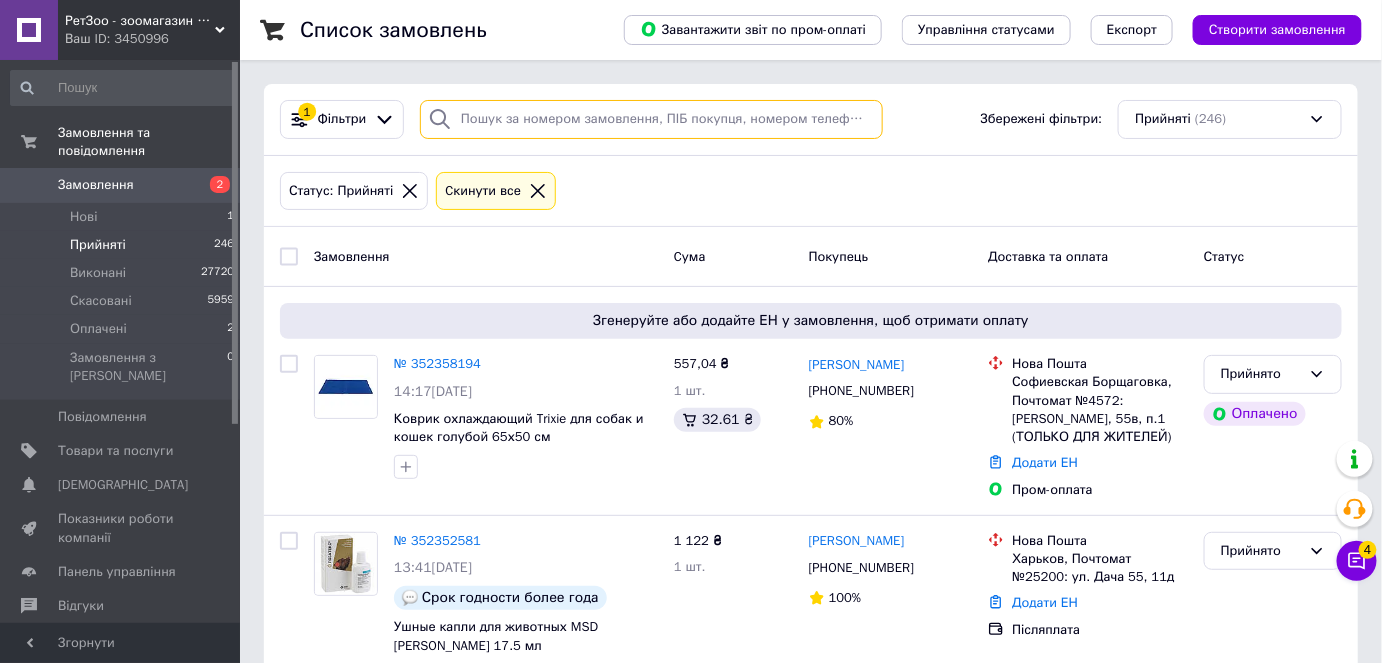 paste on "352166593" 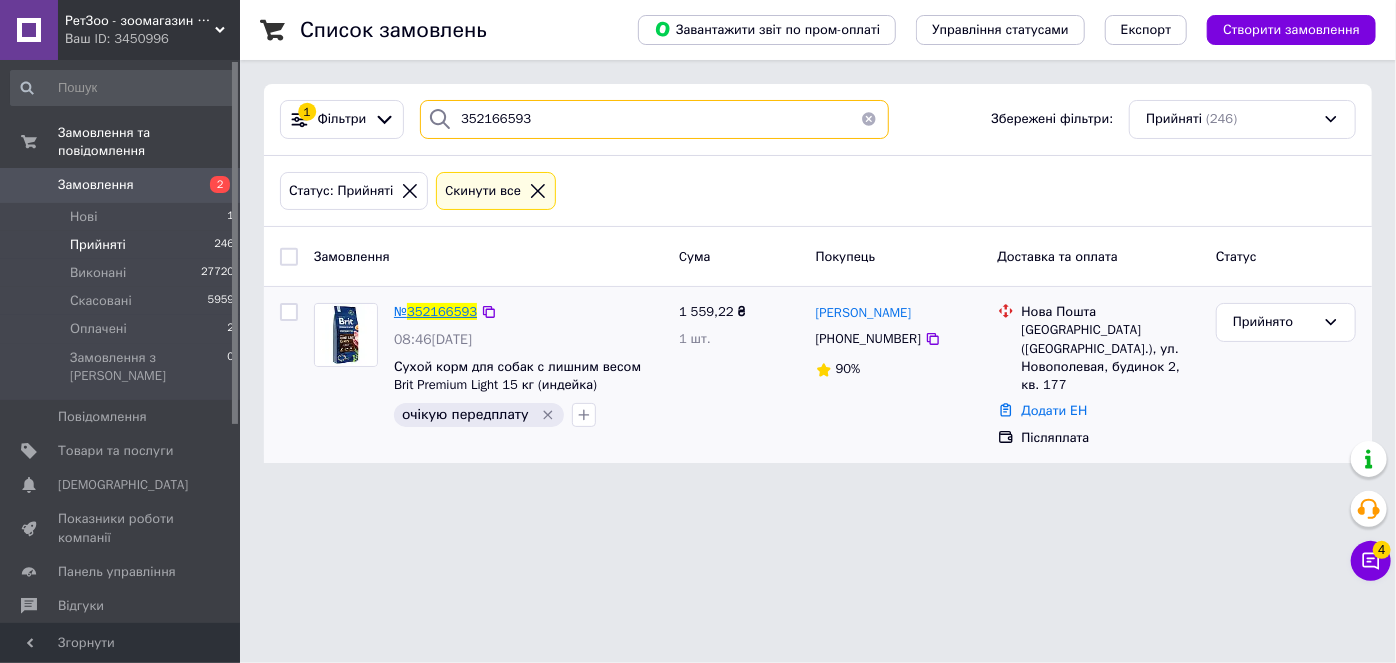 type on "352166593" 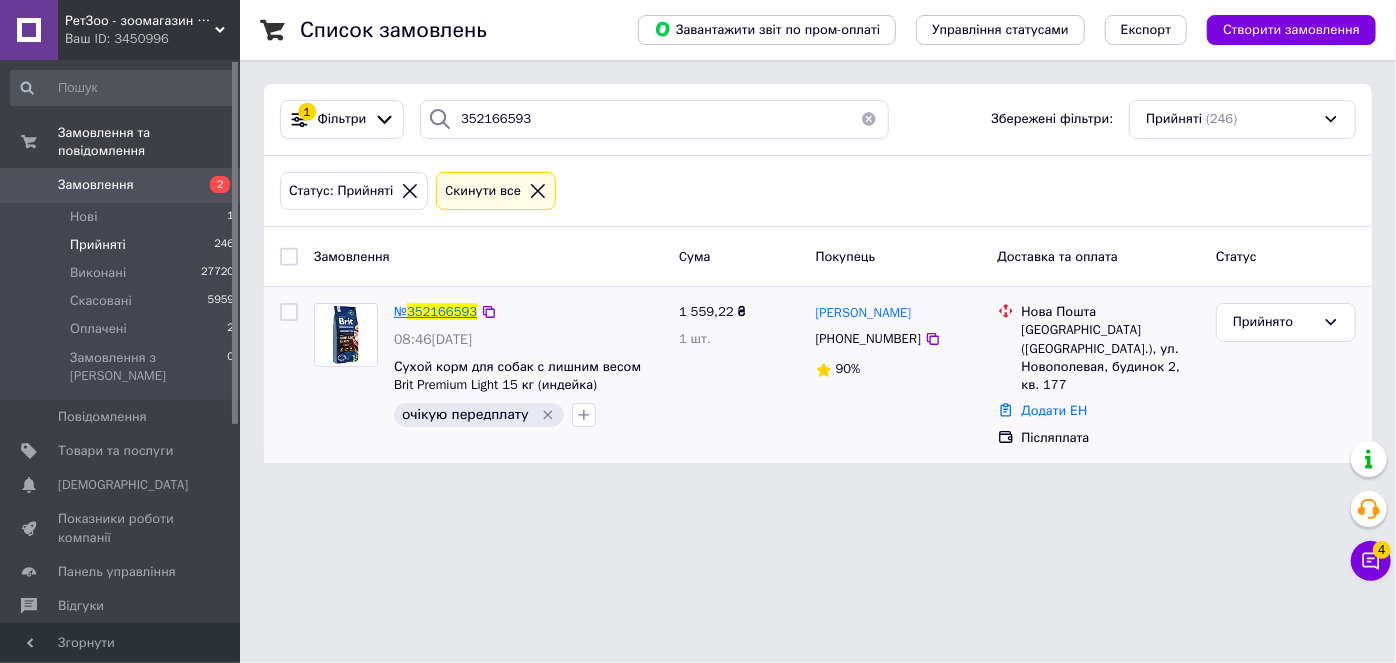 click on "352166593" at bounding box center [442, 311] 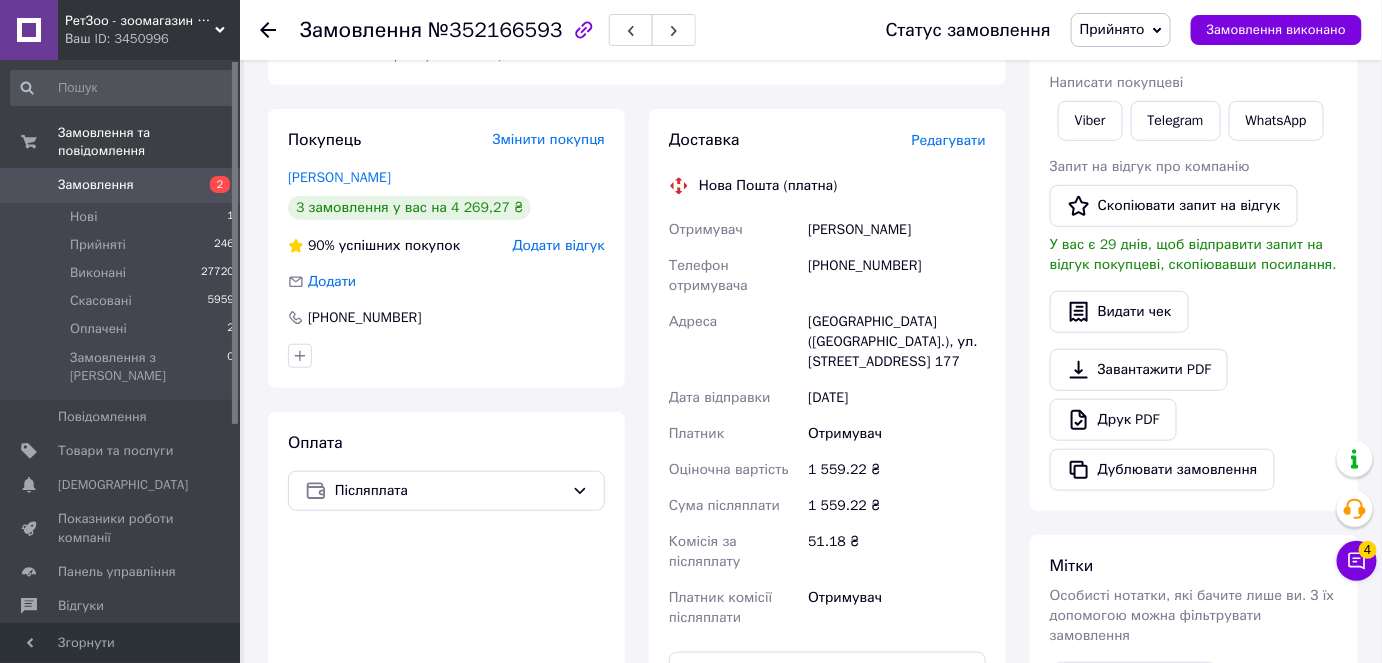 scroll, scrollTop: 454, scrollLeft: 0, axis: vertical 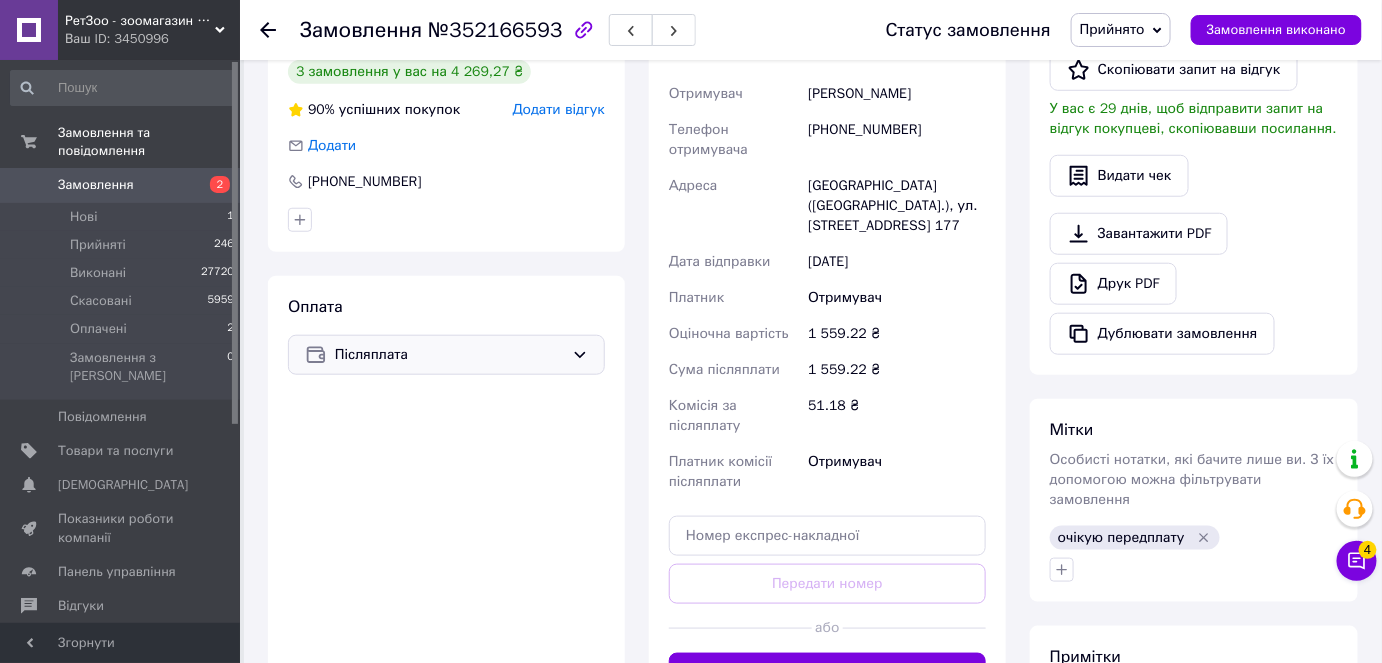 click on "Післяплата" at bounding box center (449, 355) 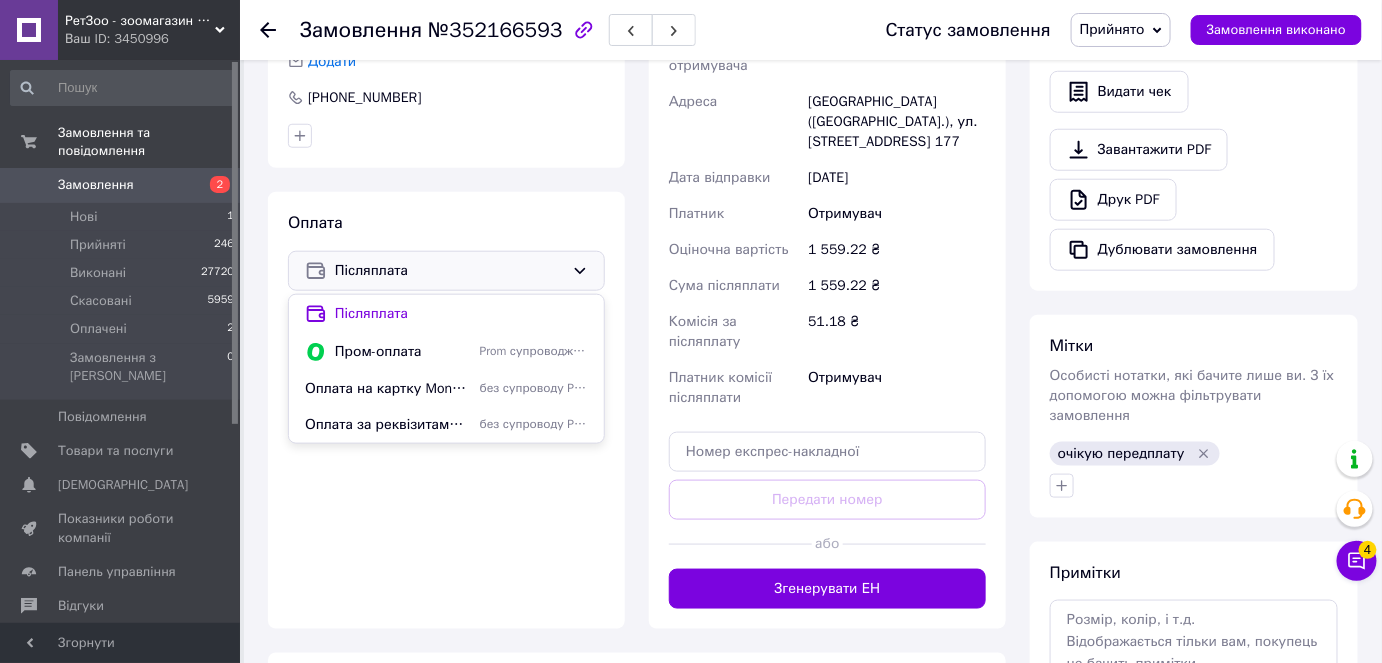 scroll, scrollTop: 636, scrollLeft: 0, axis: vertical 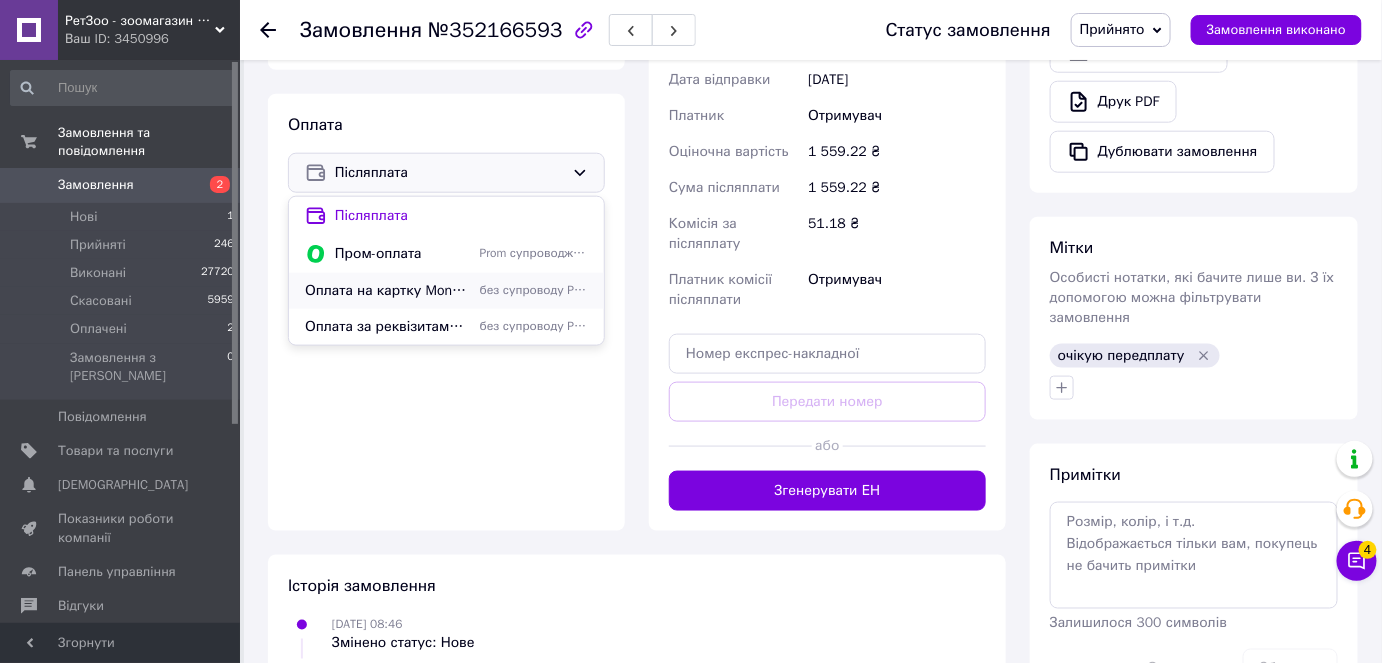 click on "без супроводу Prom" at bounding box center [534, 290] 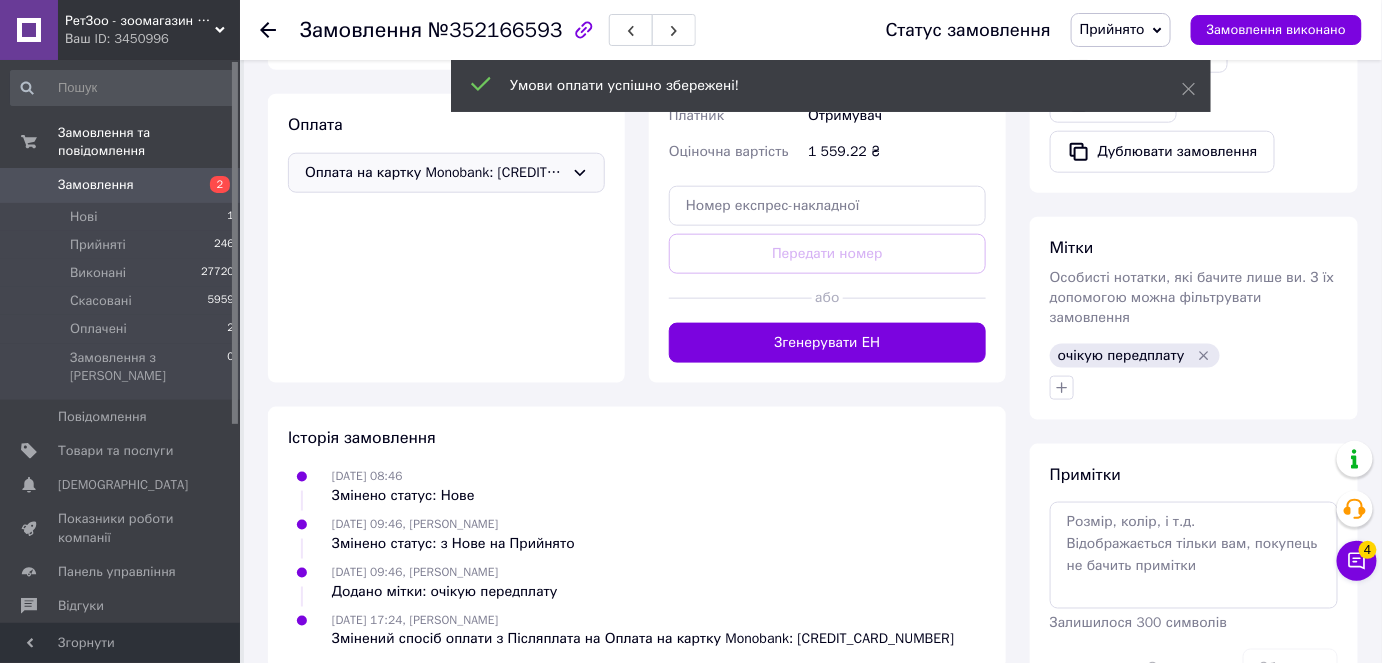 click on "Оплата Оплата на картку Monobank: [CREDIT_CARD_NUMBER]" at bounding box center (446, 238) 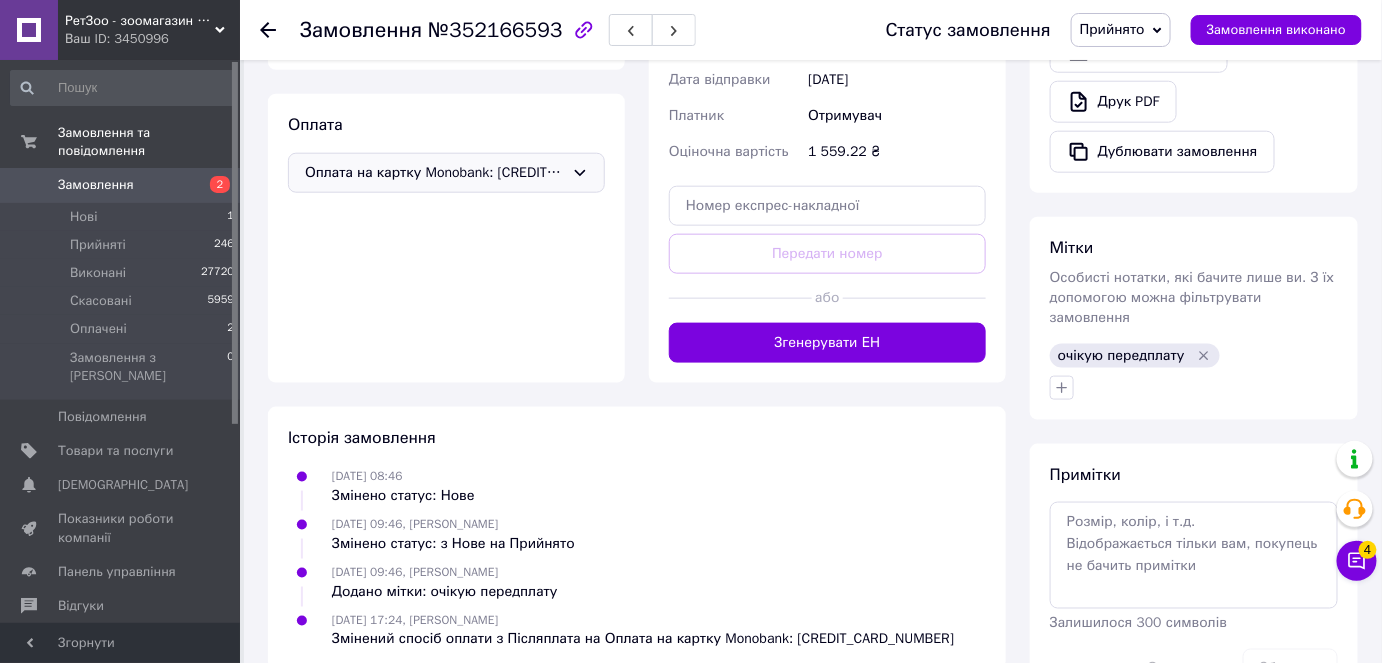 click 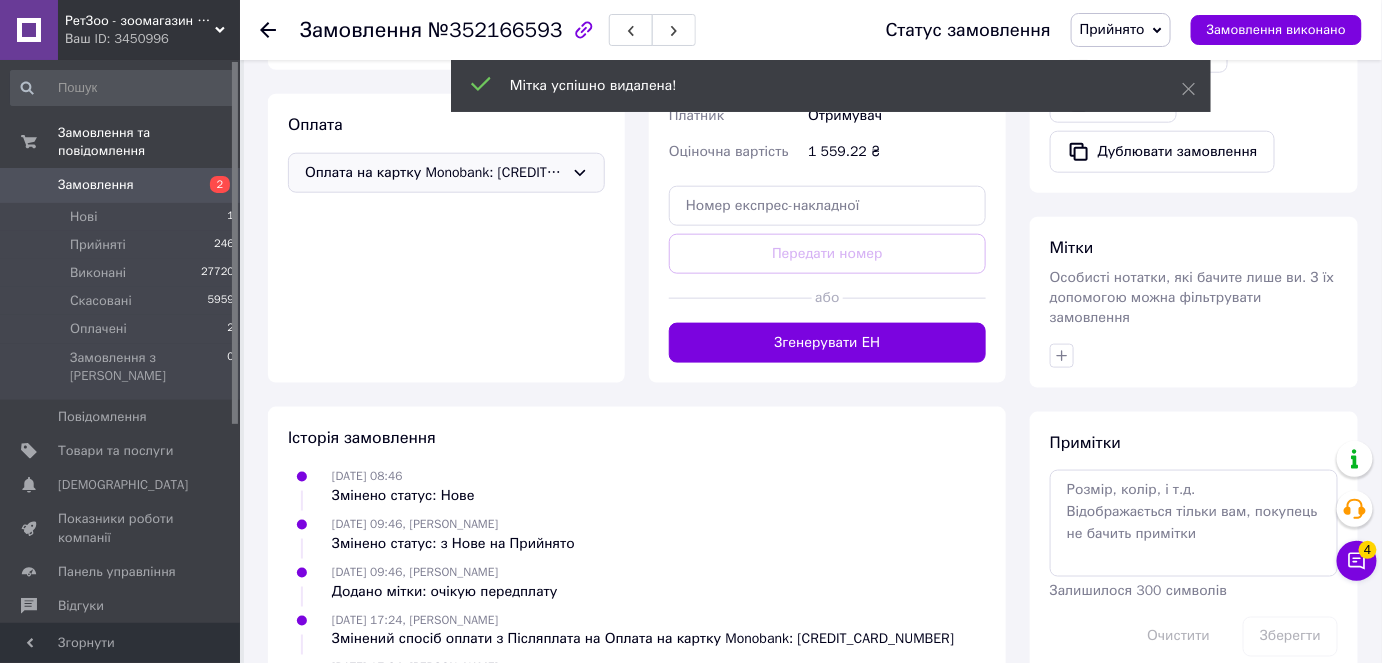click on "Особисті нотатки, які бачите лише ви. З їх допомогою можна фільтрувати замовлення" at bounding box center [1194, 298] 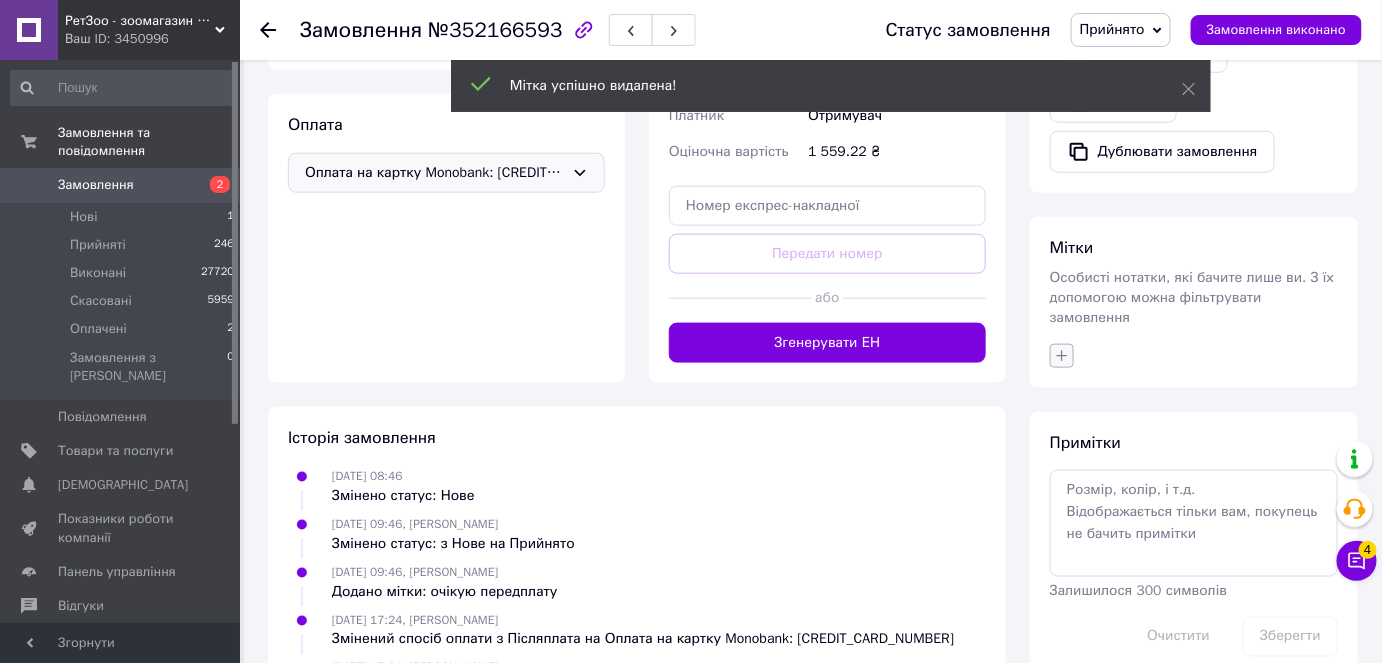 click 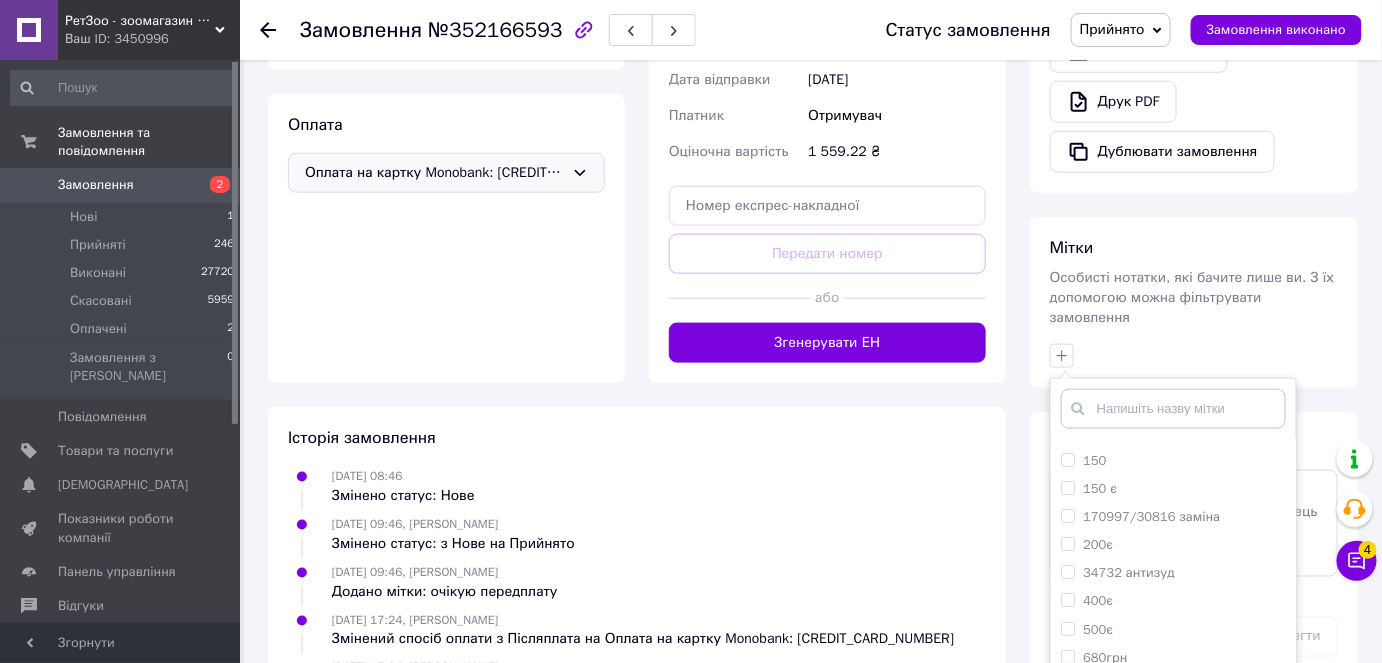 scroll, scrollTop: 272, scrollLeft: 0, axis: vertical 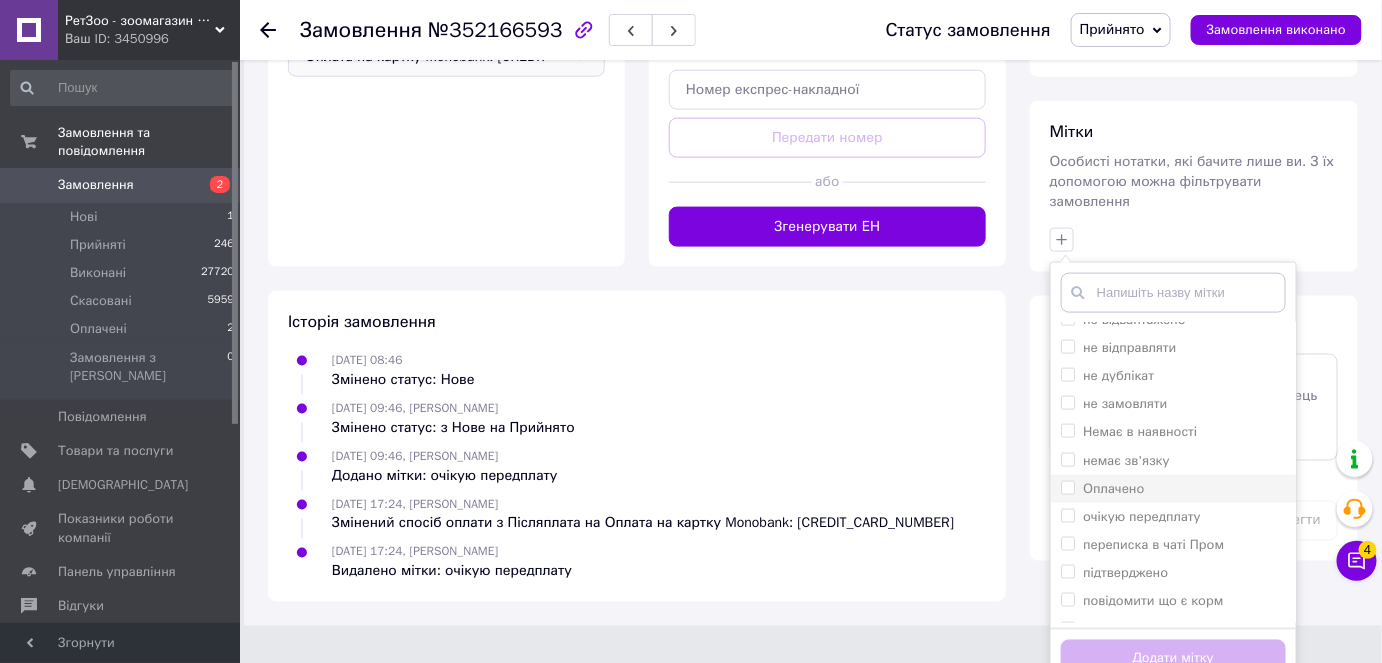 click on "Оплачено" at bounding box center [1067, 487] 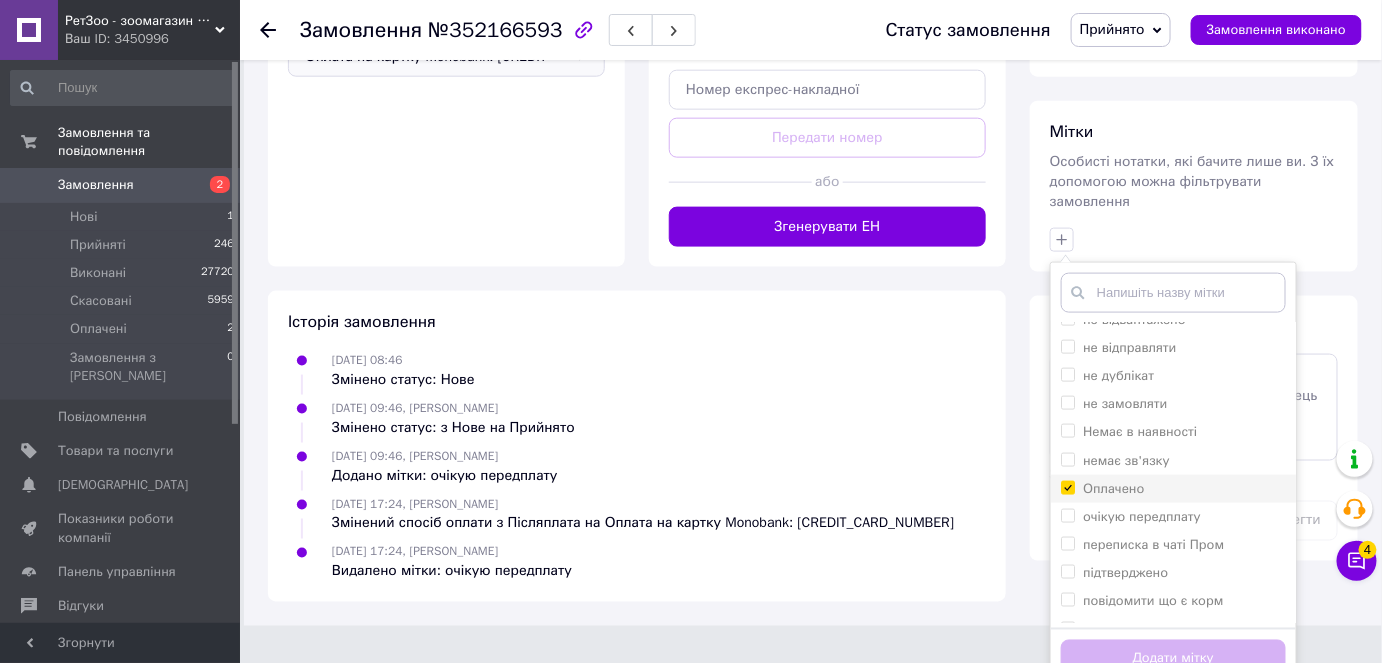 checkbox on "true" 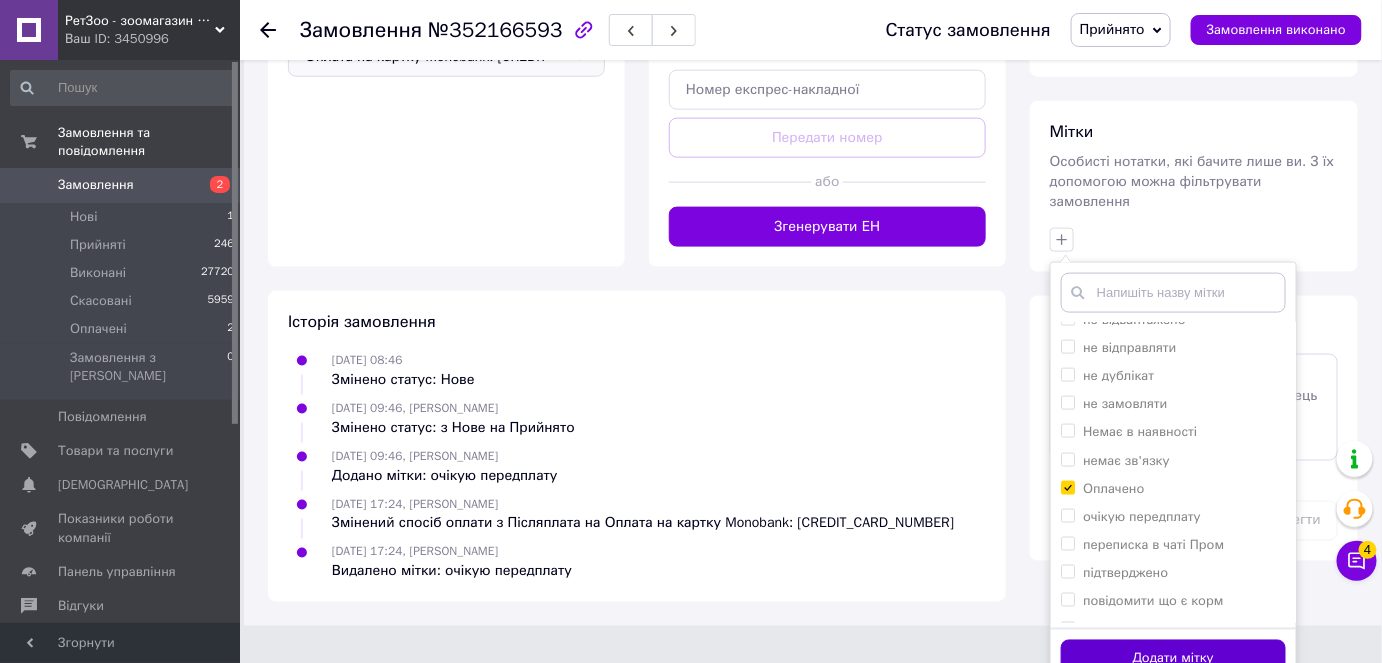click on "Додати мітку" at bounding box center (1173, 659) 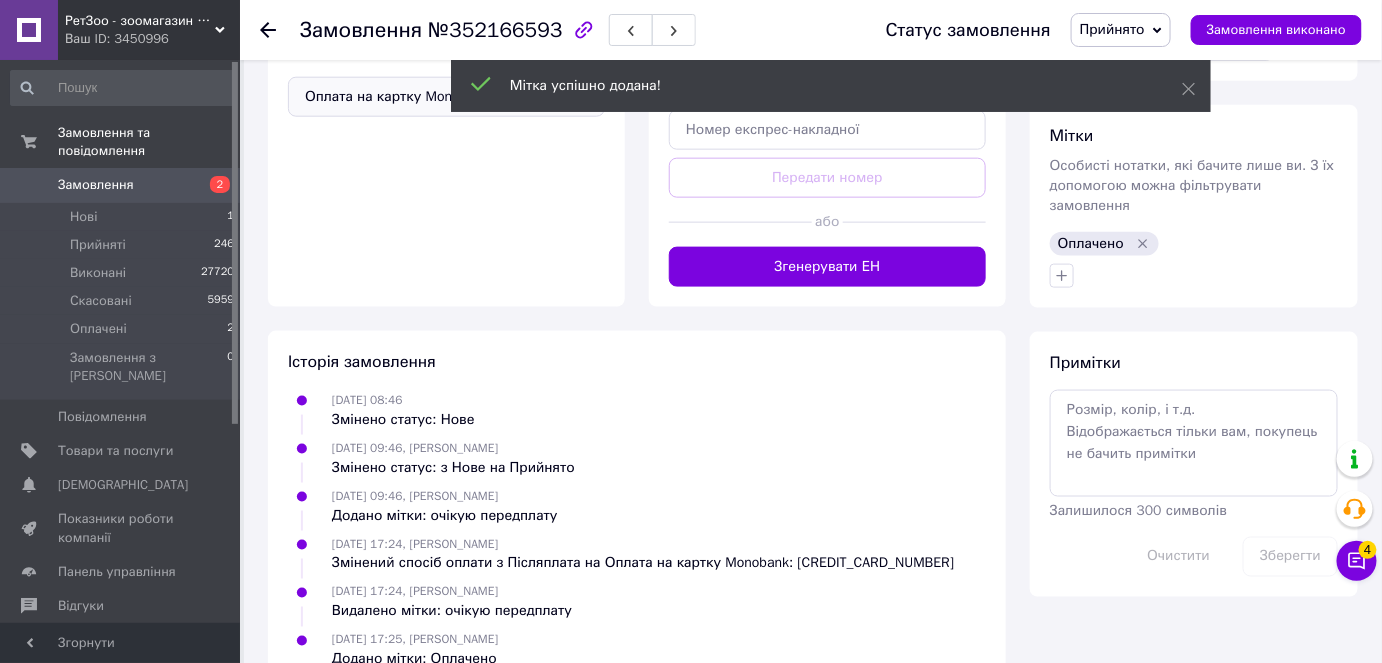 scroll, scrollTop: 752, scrollLeft: 0, axis: vertical 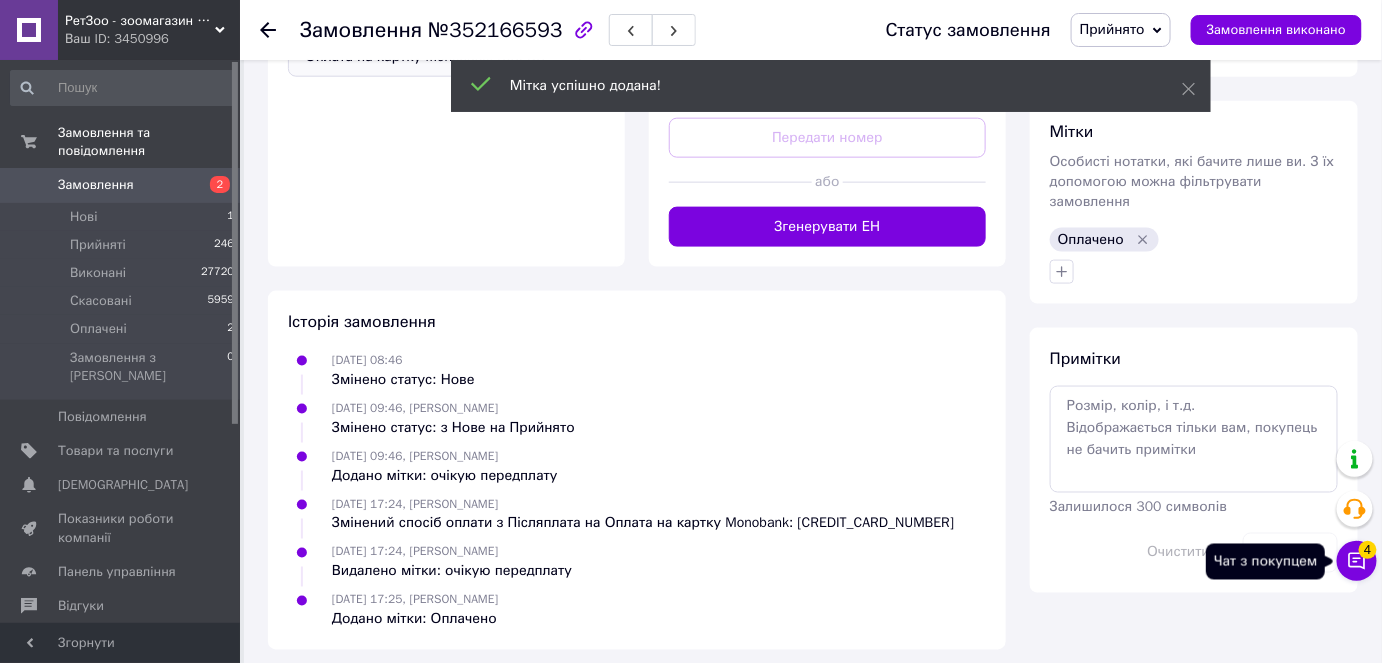 click 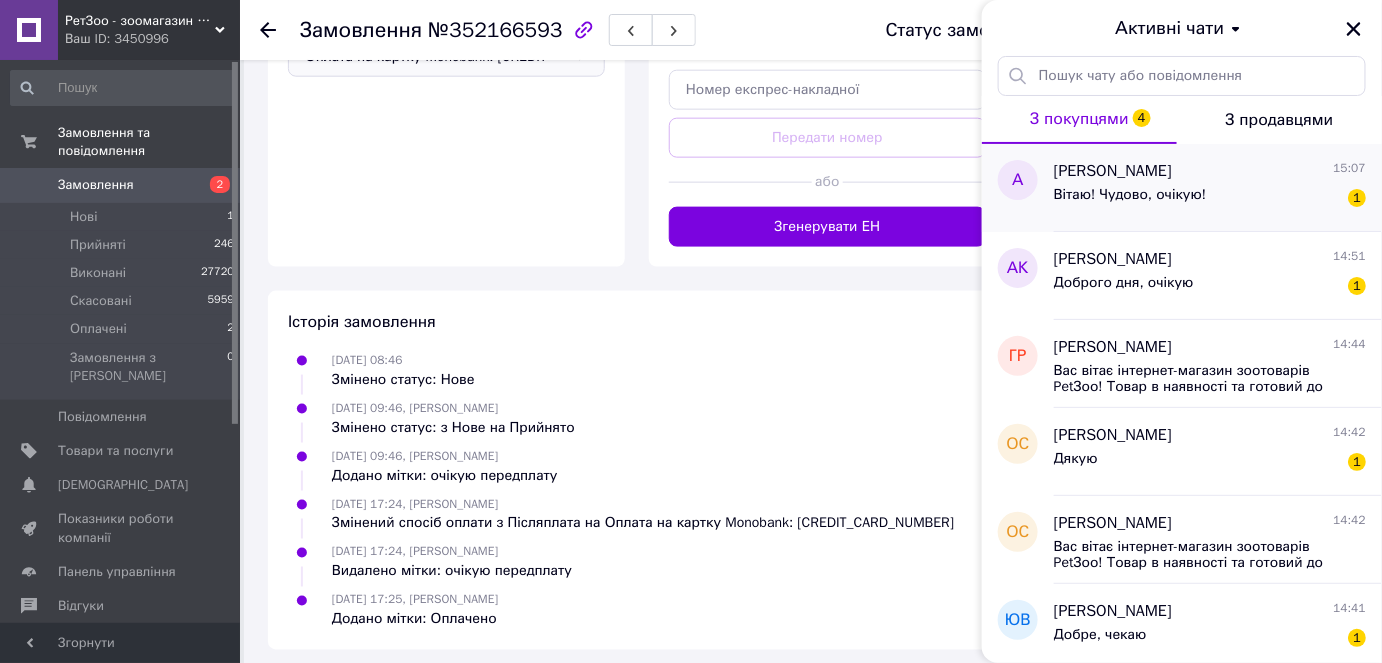click on "Вітаю!
Чудово, очікую! 1" at bounding box center [1210, 199] 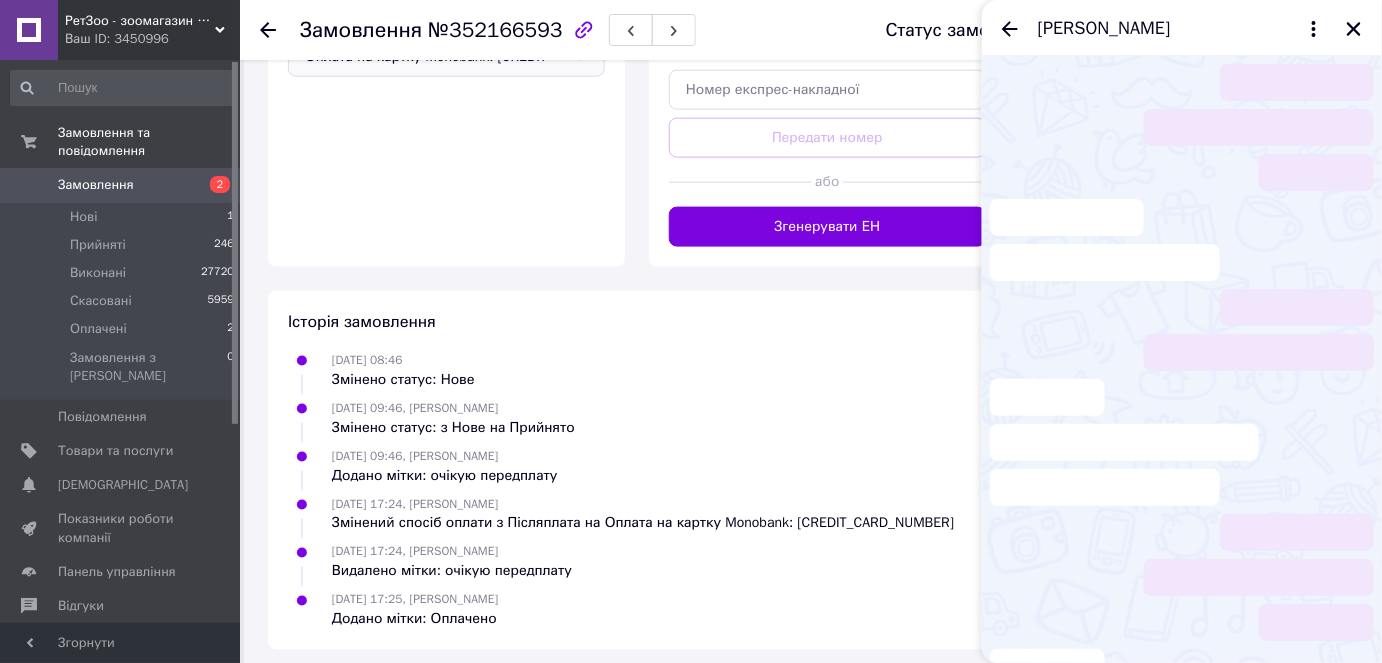 scroll, scrollTop: 80, scrollLeft: 0, axis: vertical 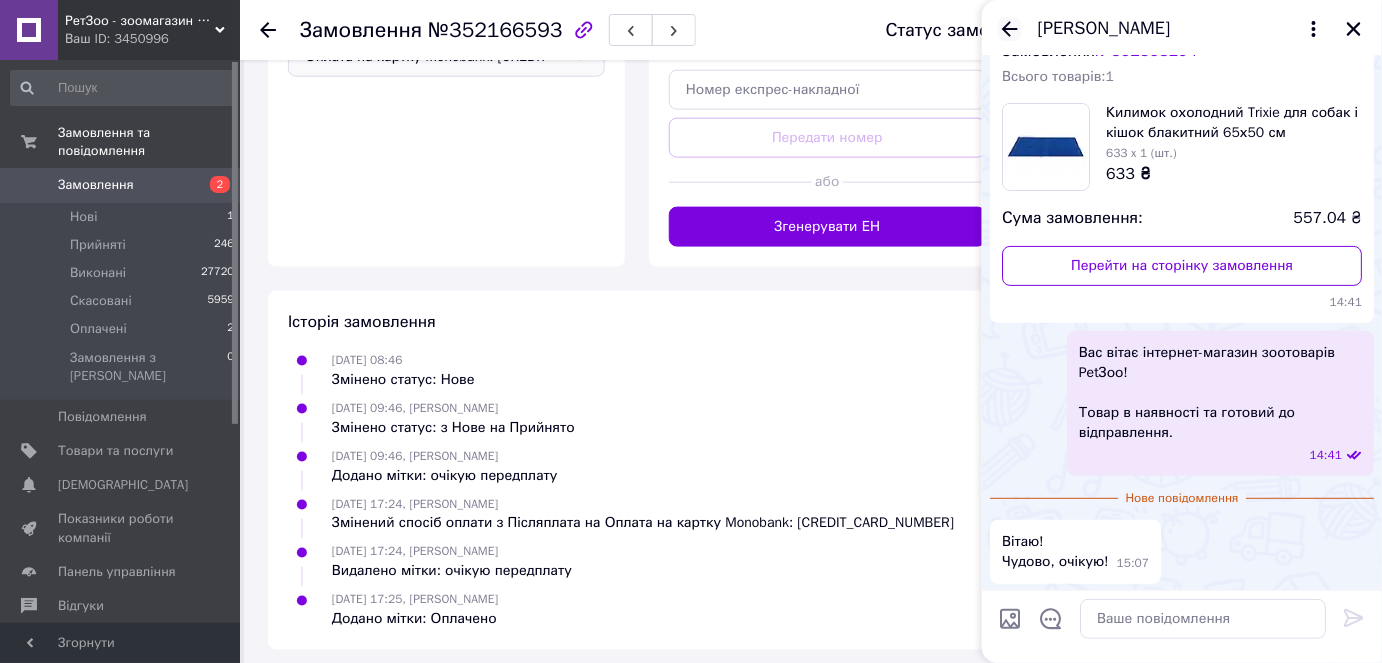 click 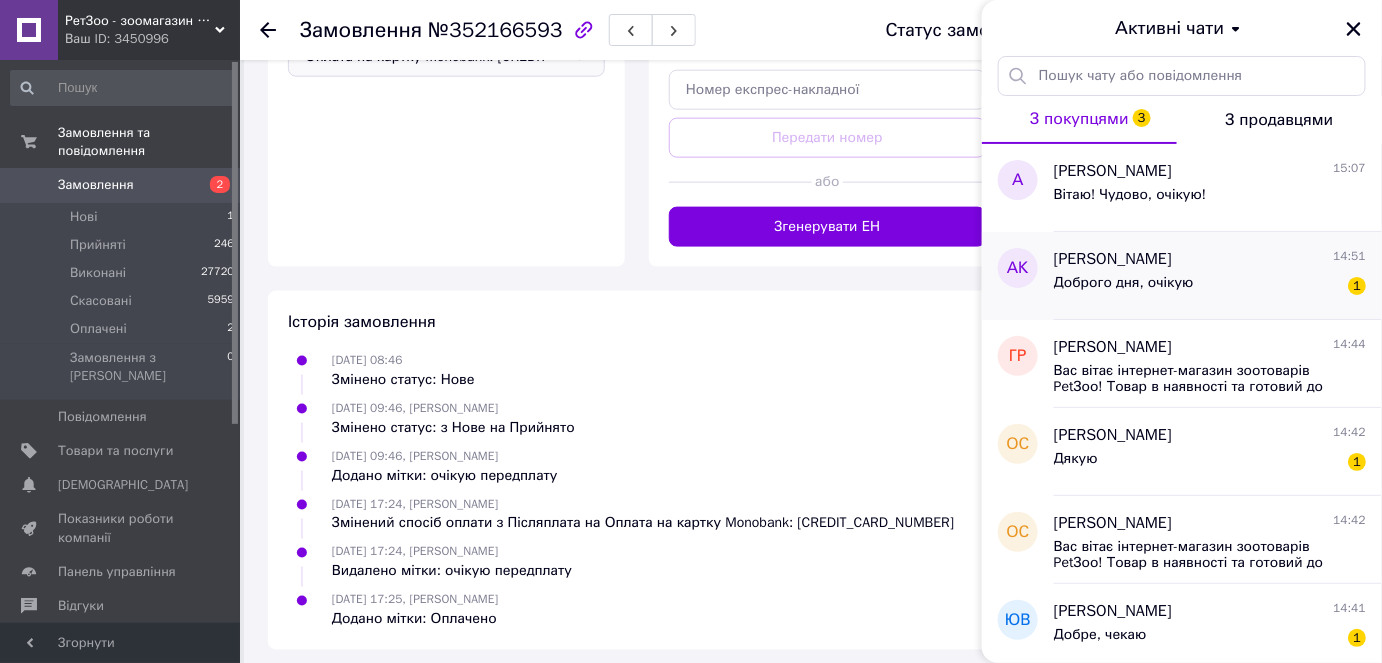 click on "Доброго дня, очікую" at bounding box center (1124, 289) 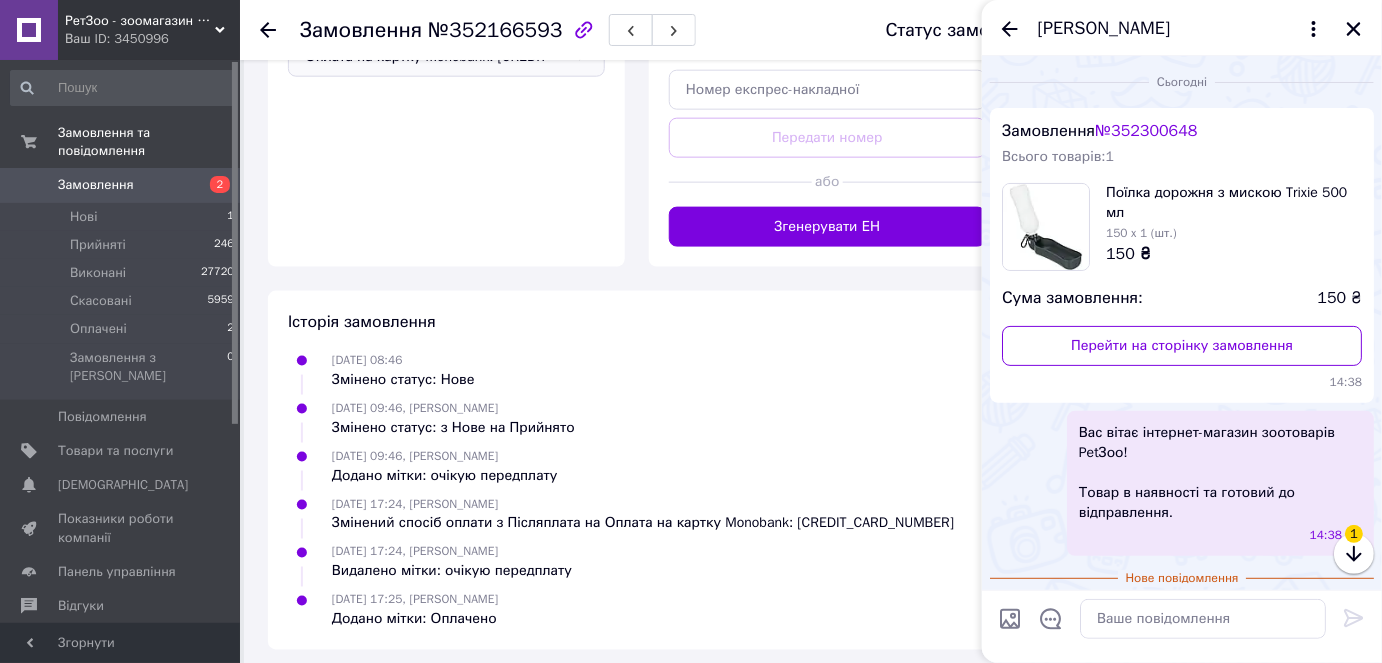 scroll, scrollTop: 62, scrollLeft: 0, axis: vertical 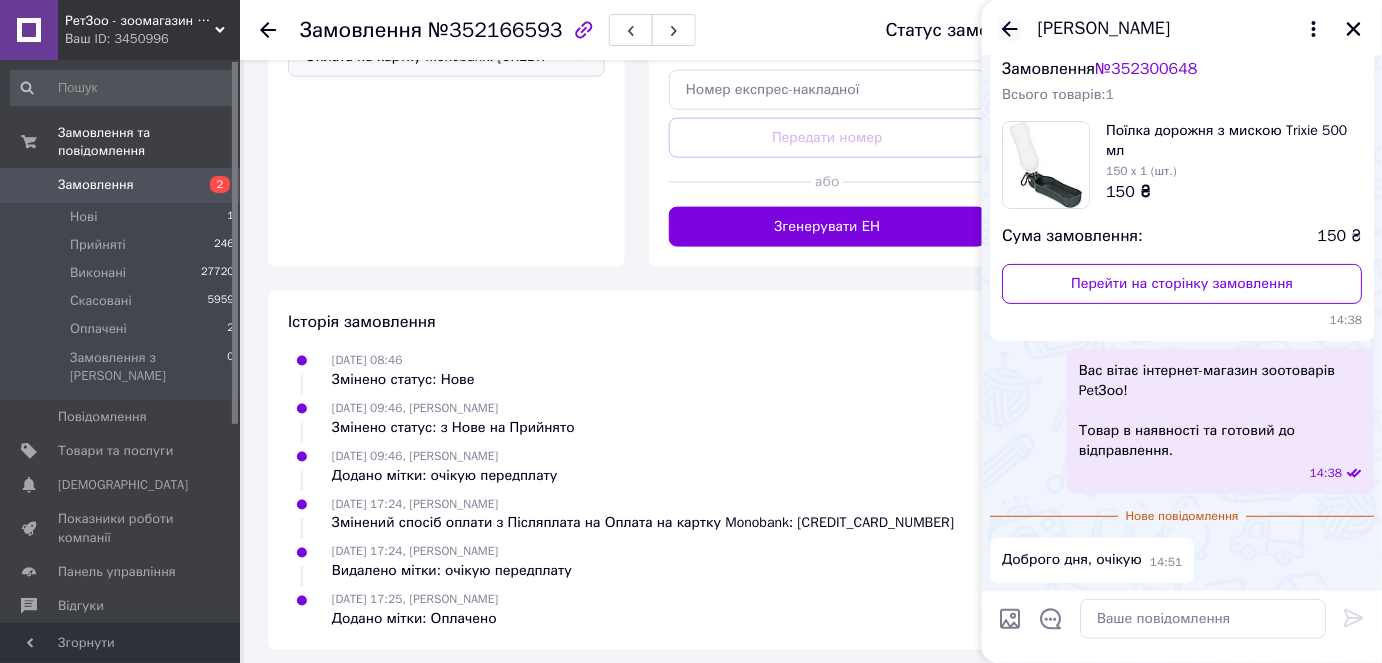 click 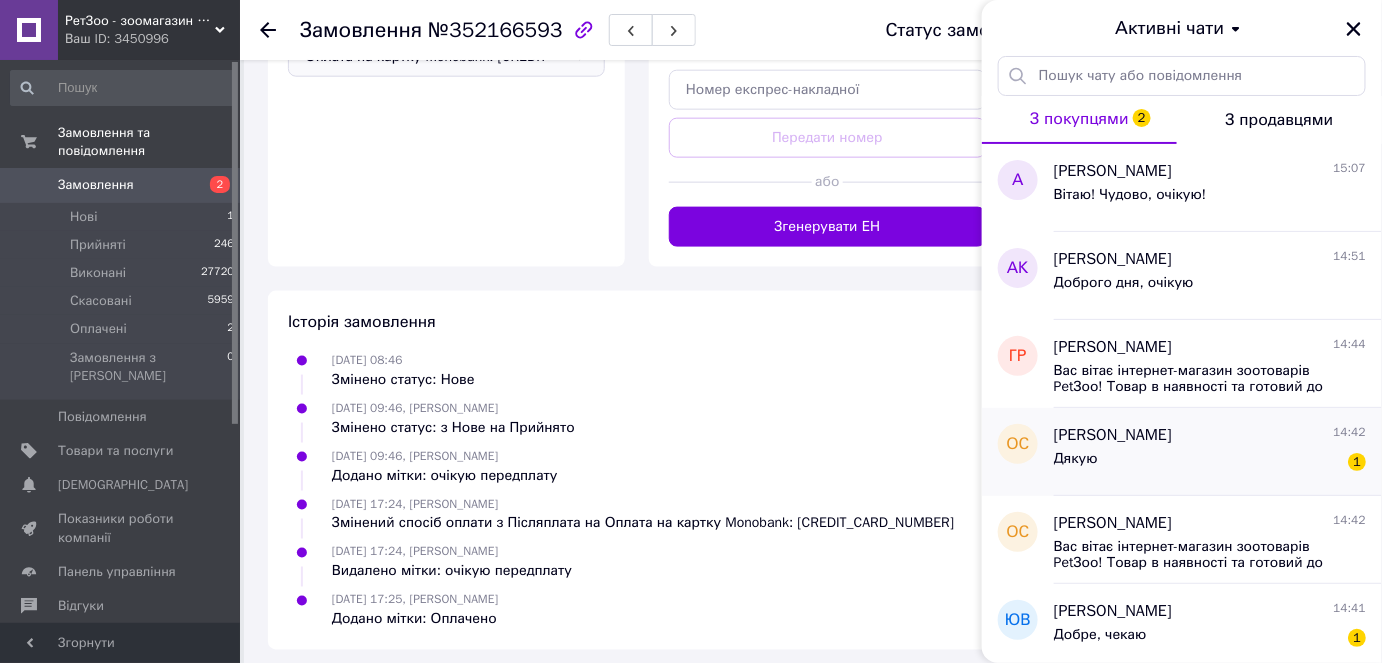 click on "[PERSON_NAME] 14:42 Дякую 1" at bounding box center [1218, 452] 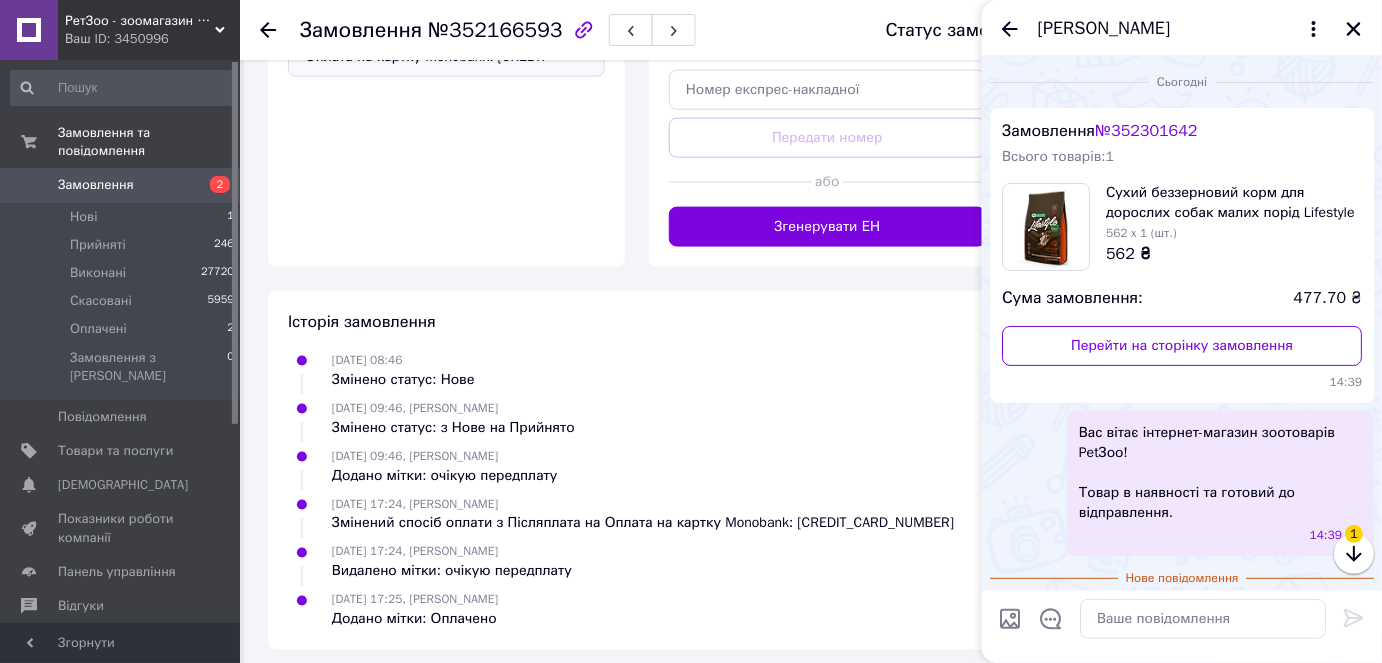 scroll, scrollTop: 62, scrollLeft: 0, axis: vertical 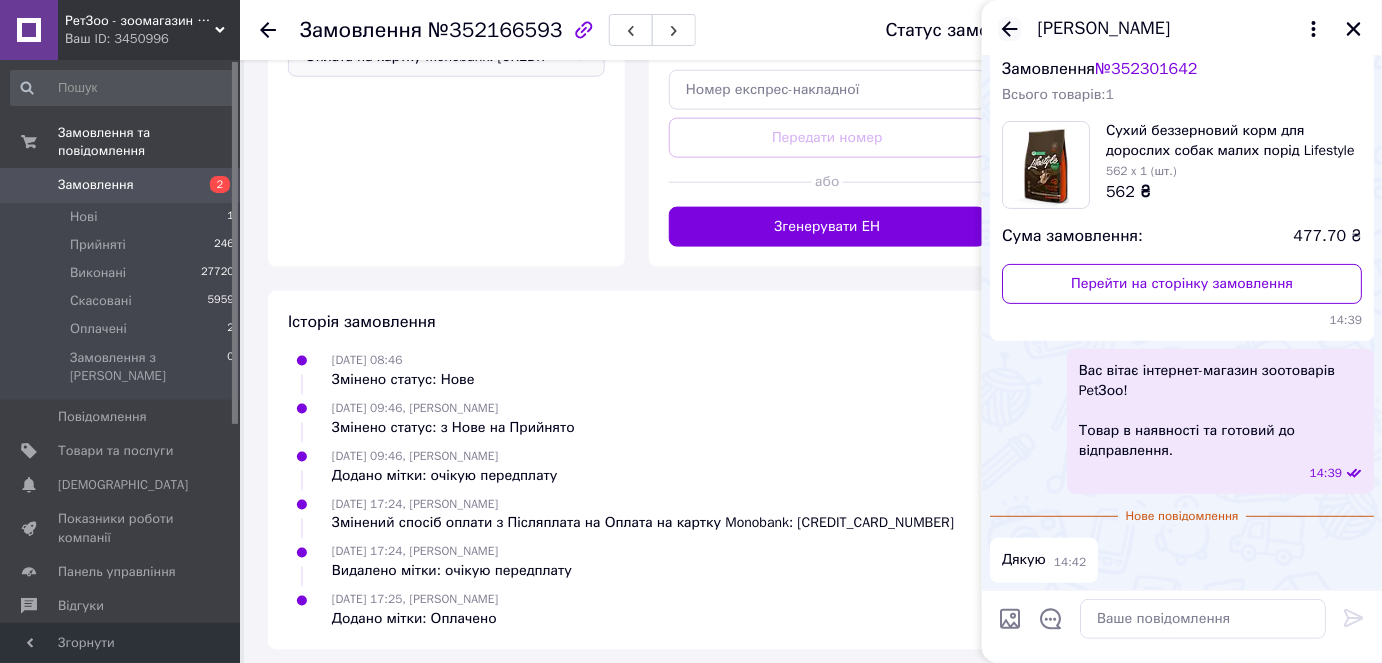click 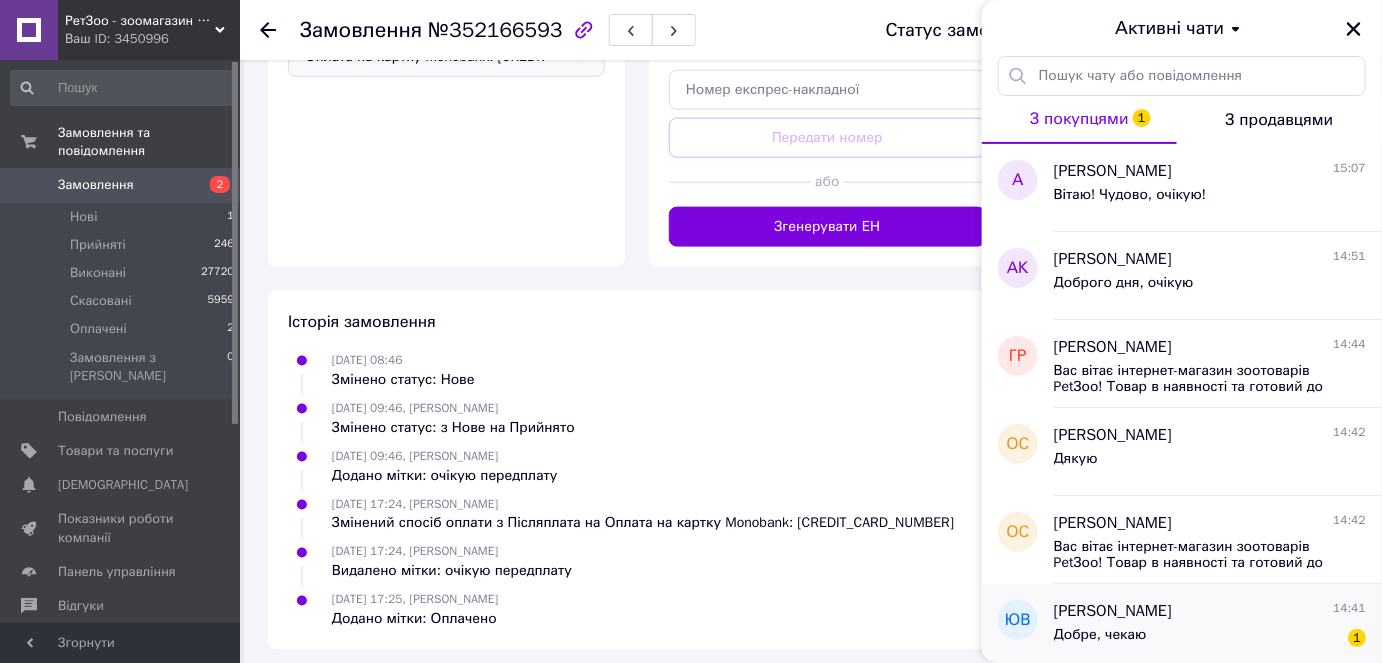 click on "[PERSON_NAME]" at bounding box center (1113, 611) 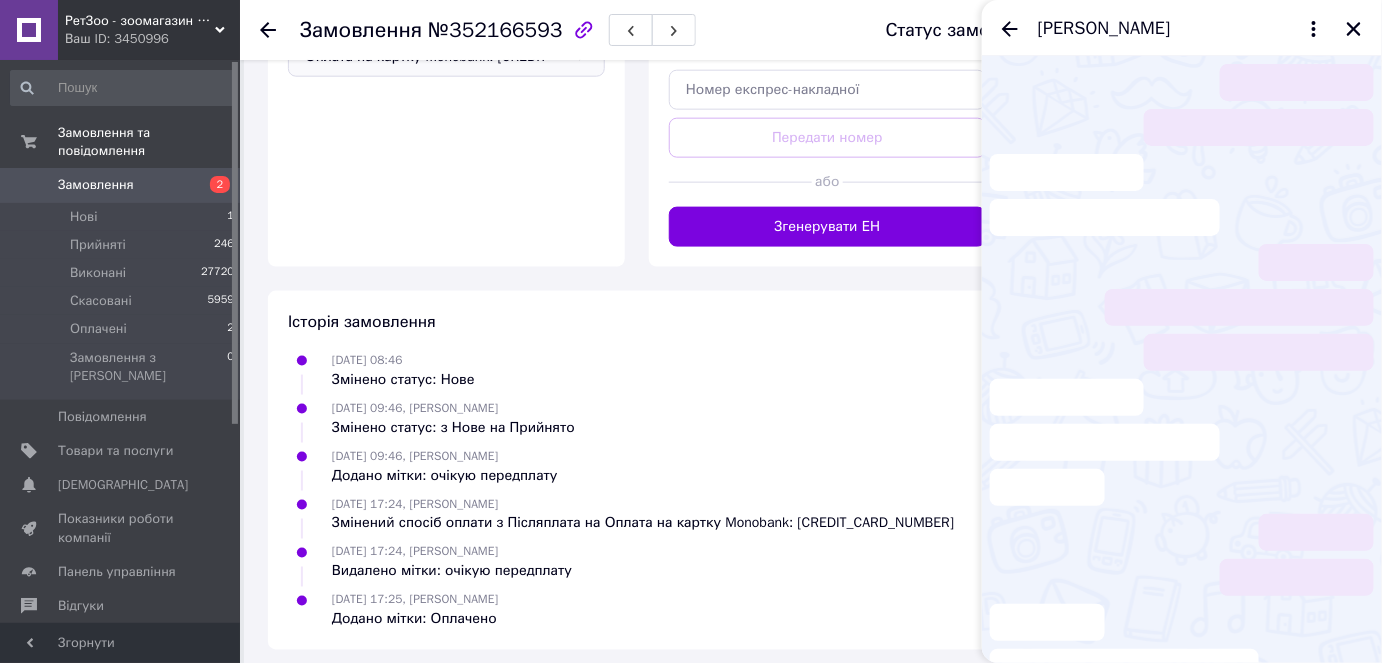 scroll, scrollTop: 62, scrollLeft: 0, axis: vertical 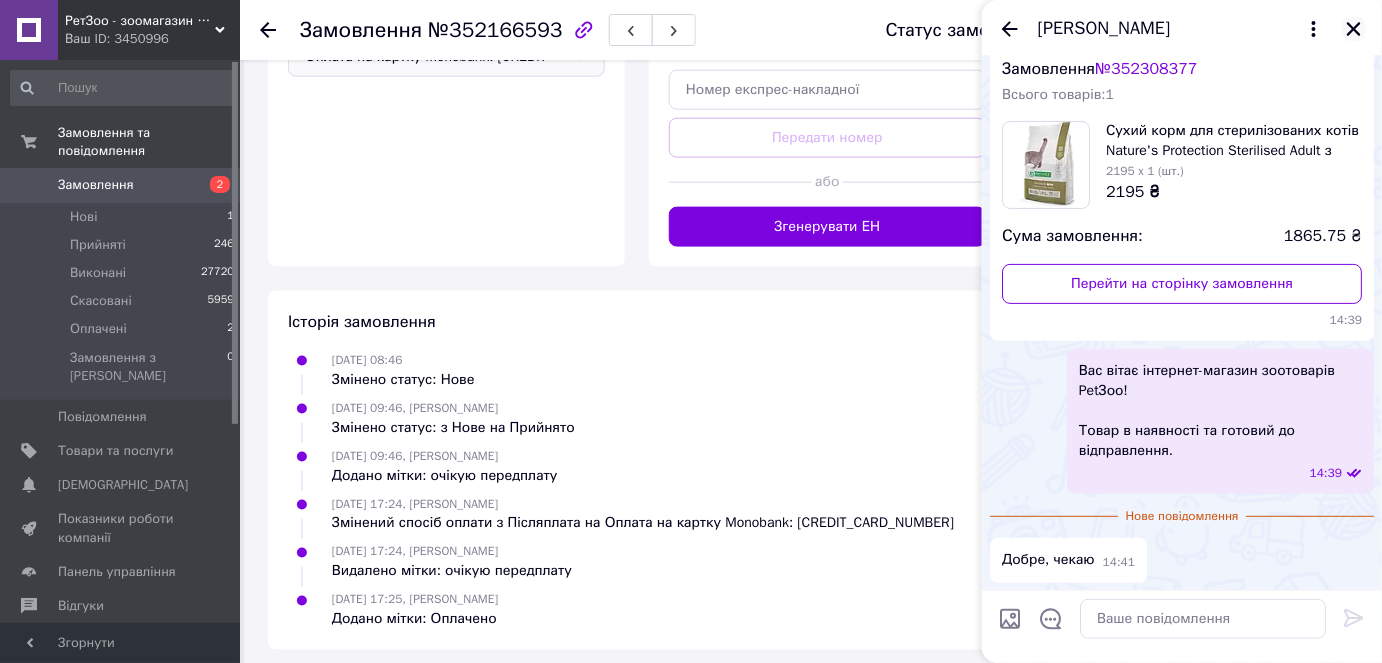 click 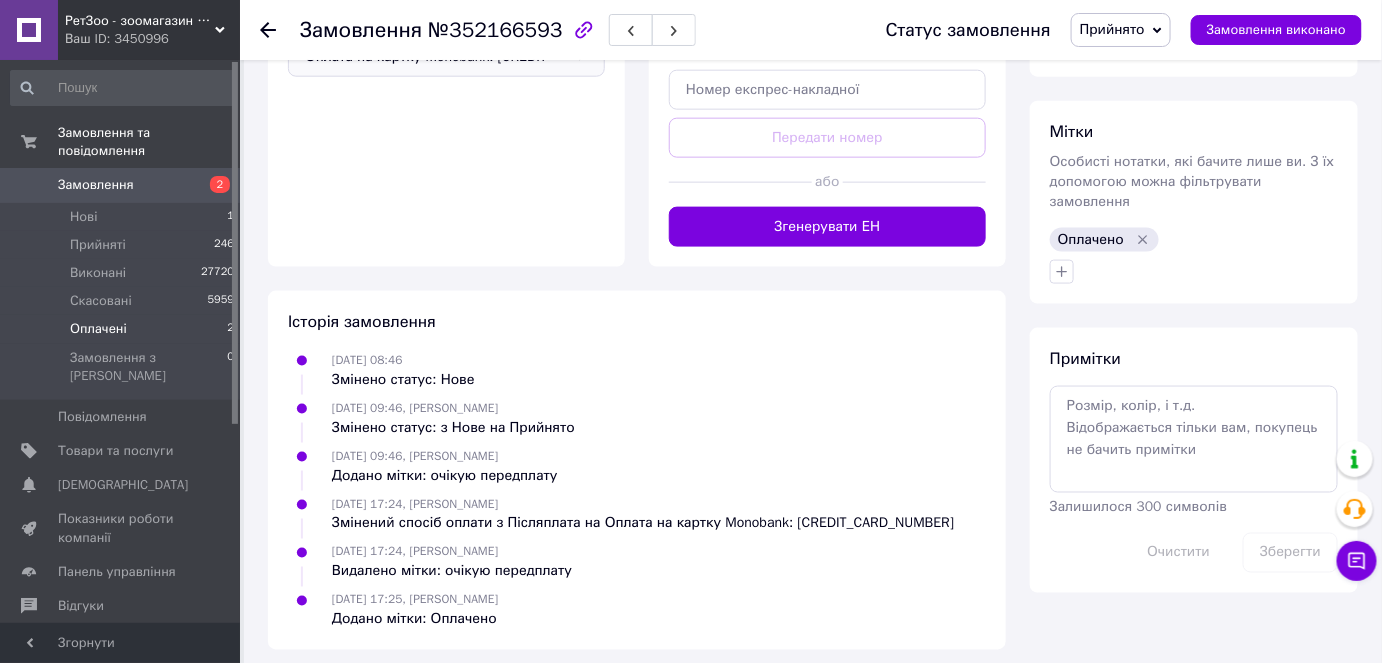click on "Оплачені" at bounding box center [98, 329] 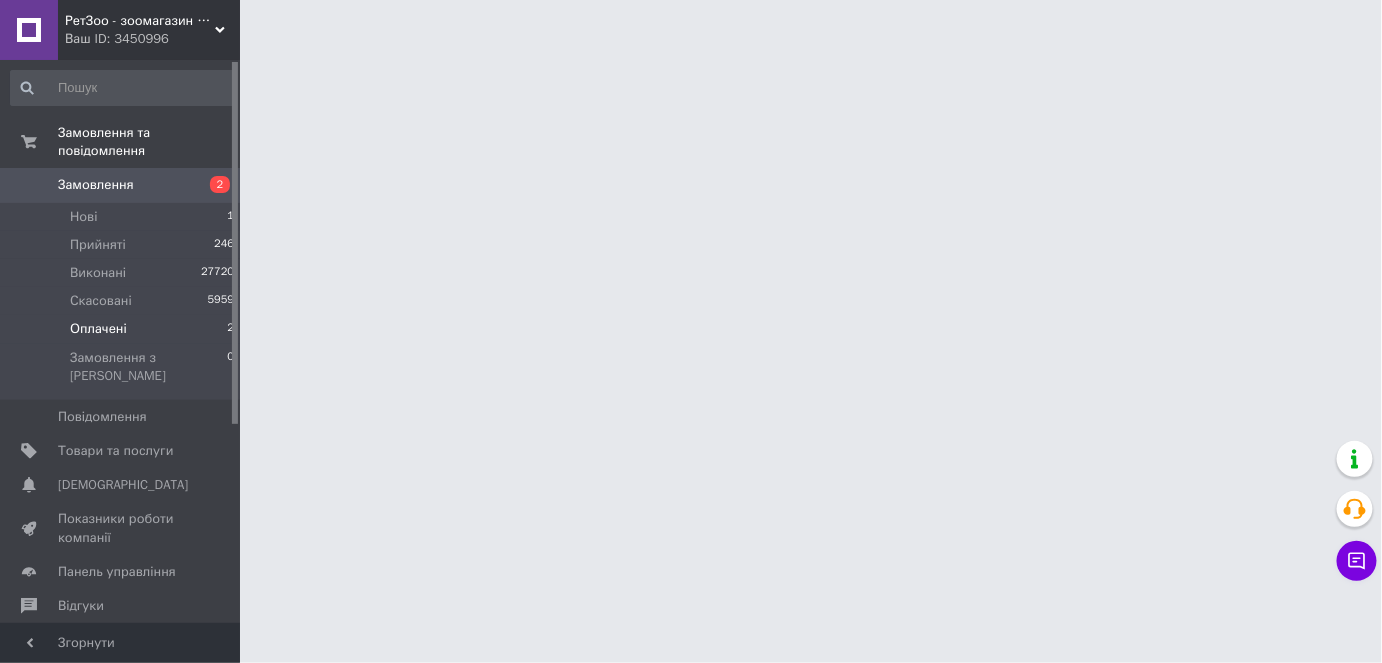 scroll, scrollTop: 0, scrollLeft: 0, axis: both 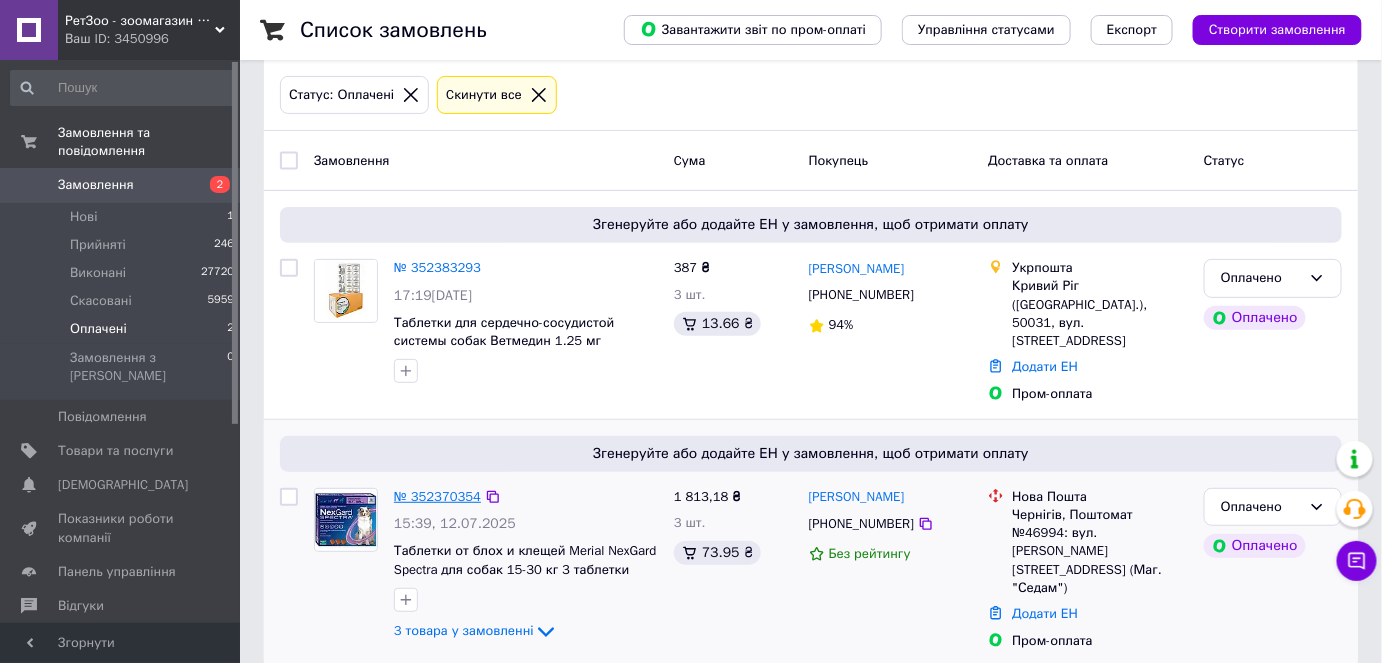click on "№ 352370354" at bounding box center (437, 496) 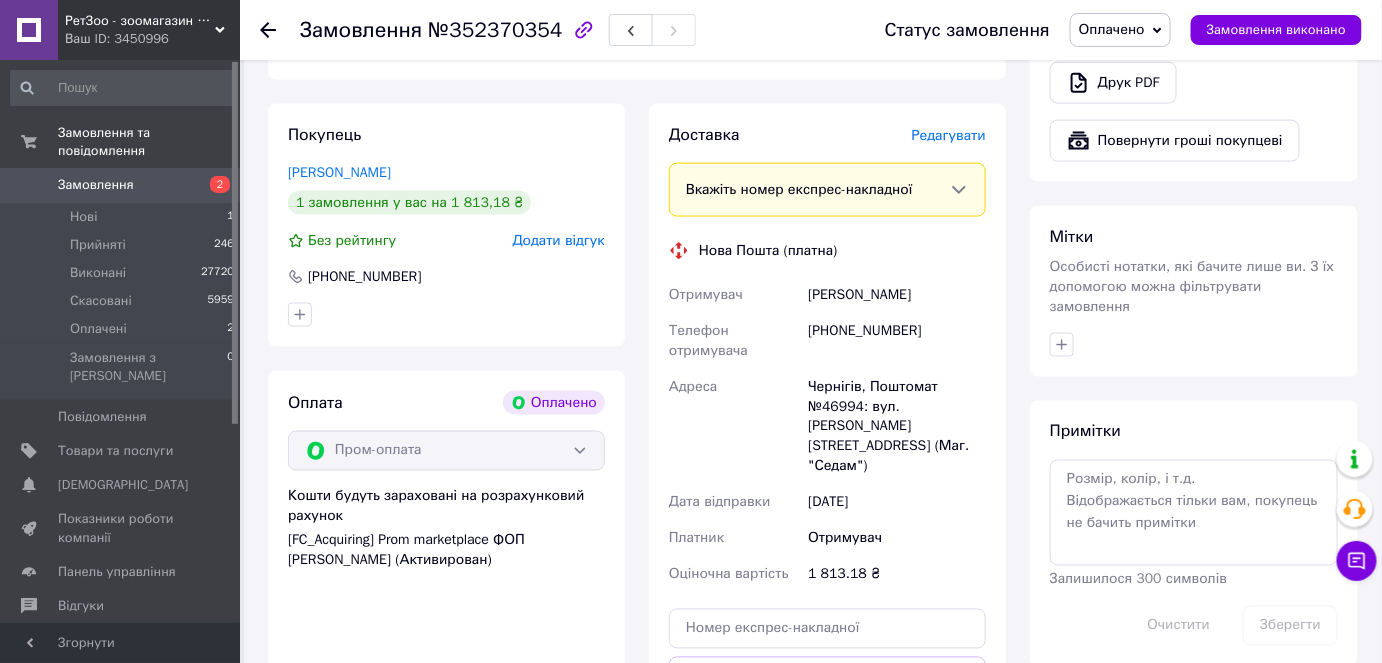 scroll, scrollTop: 914, scrollLeft: 0, axis: vertical 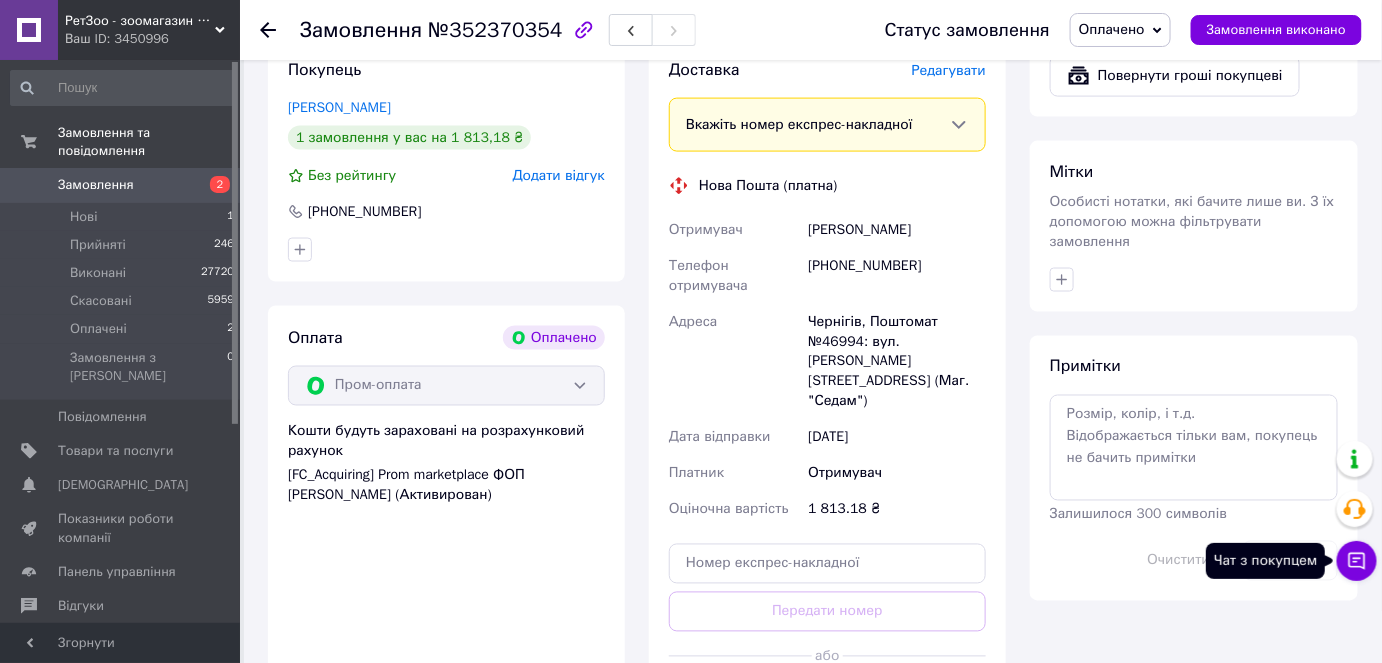 click 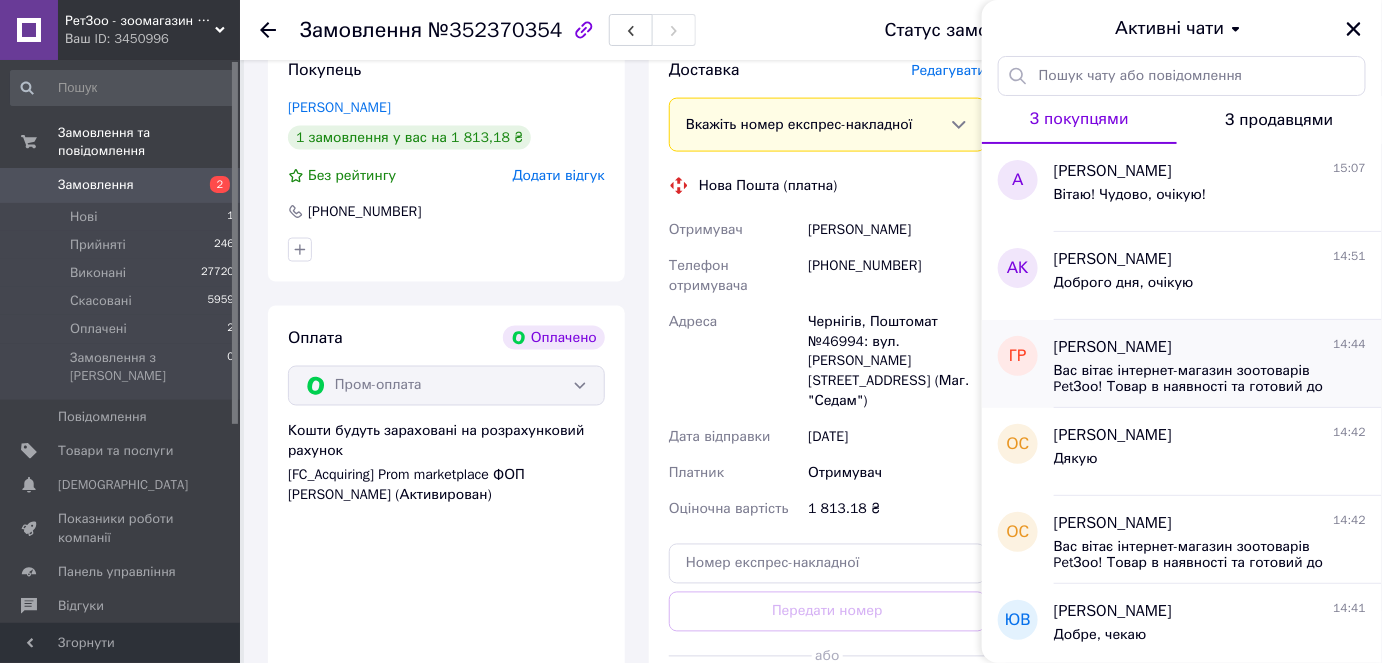 click on "[PERSON_NAME] 14:44" at bounding box center (1210, 347) 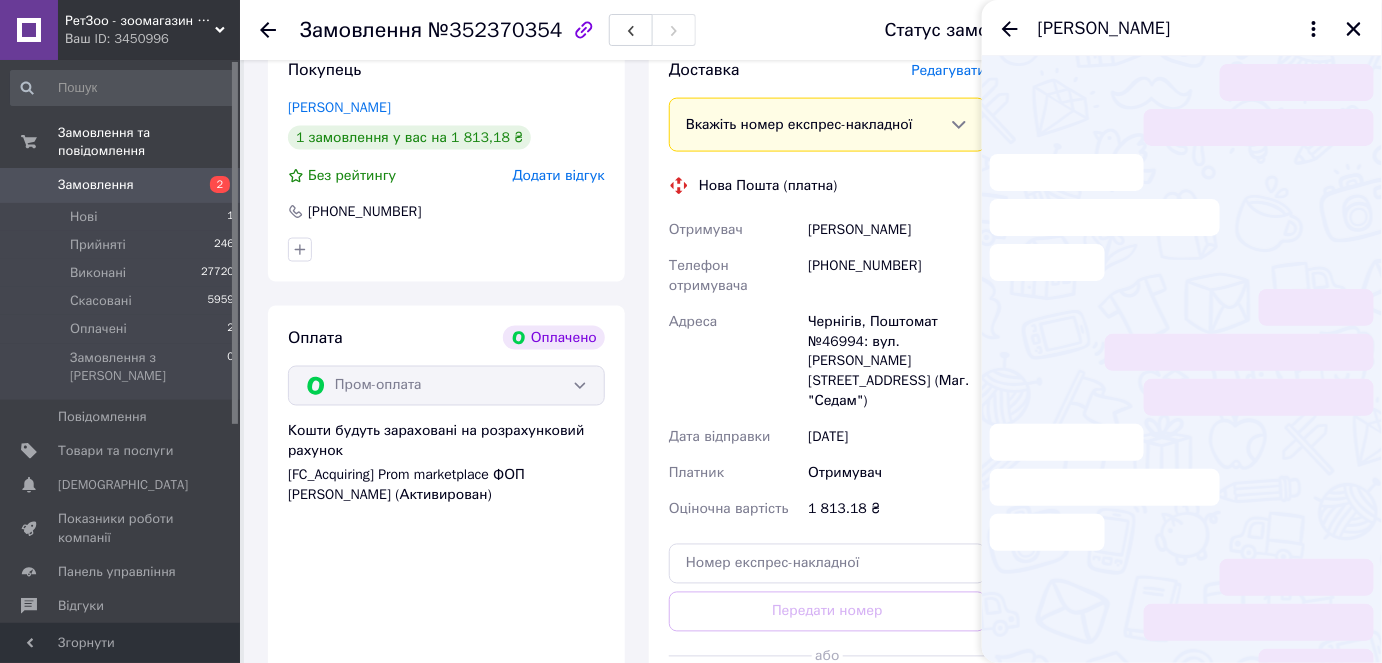 scroll, scrollTop: 1486, scrollLeft: 0, axis: vertical 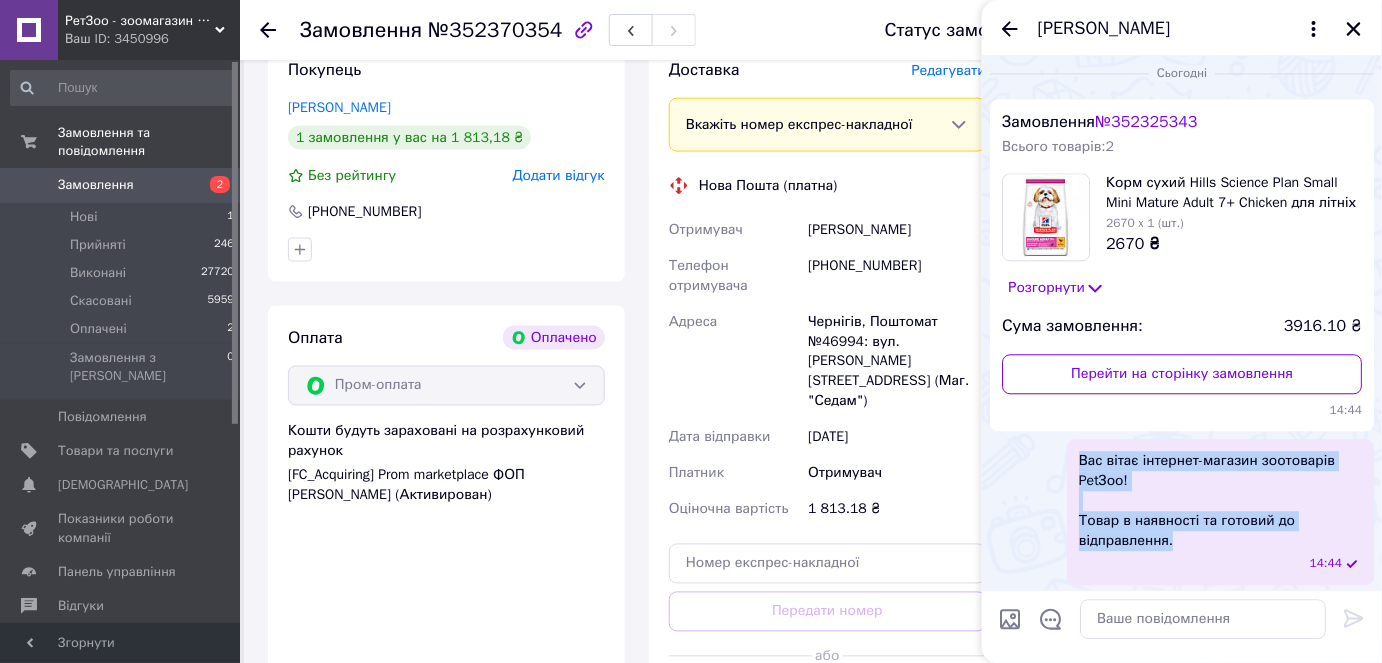 drag, startPoint x: 1189, startPoint y: 543, endPoint x: 1037, endPoint y: 465, distance: 170.84496 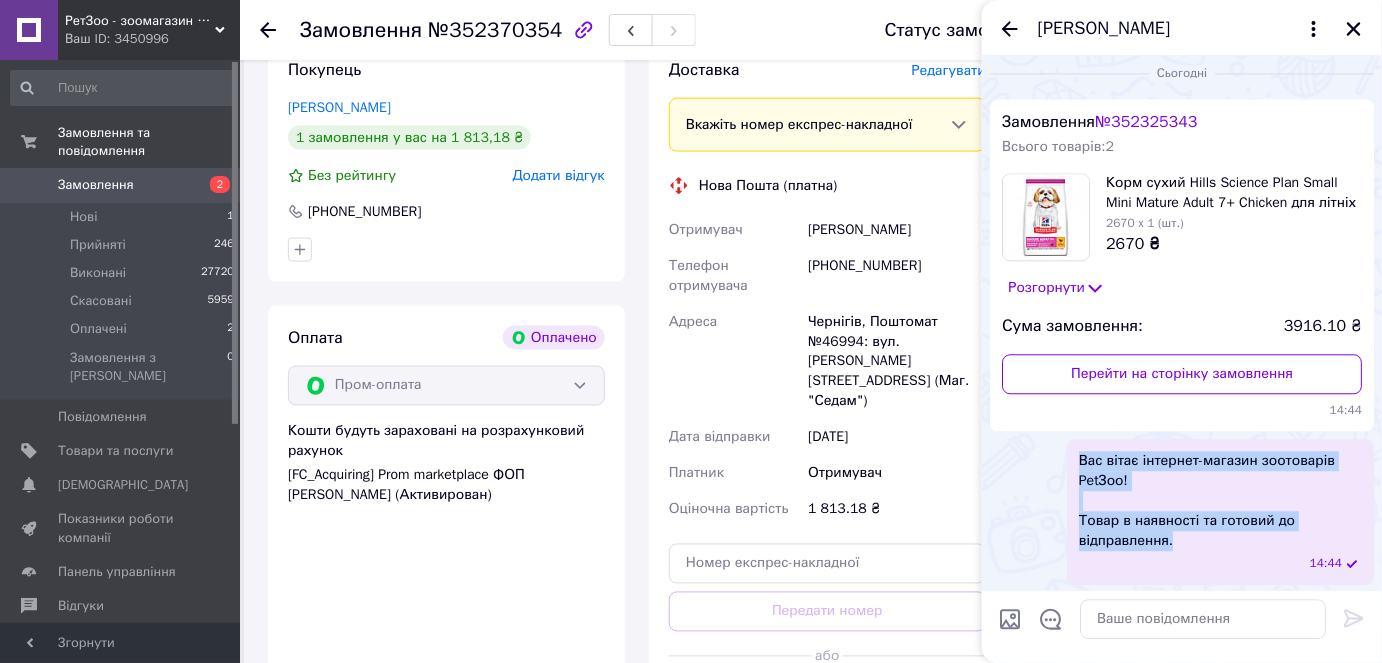copy on "Вас вітає інтернет-магазин зоотоварів PetЗоо! Товар в наявності та готовий до відправлення." 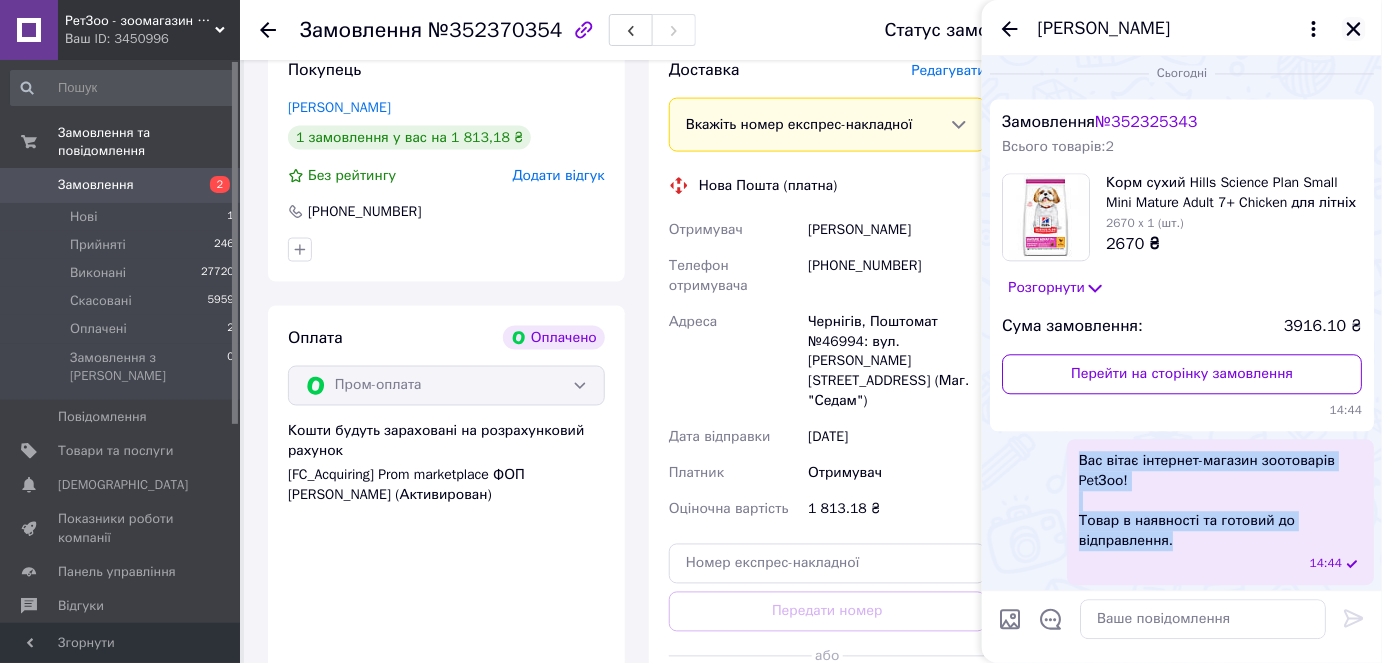 click 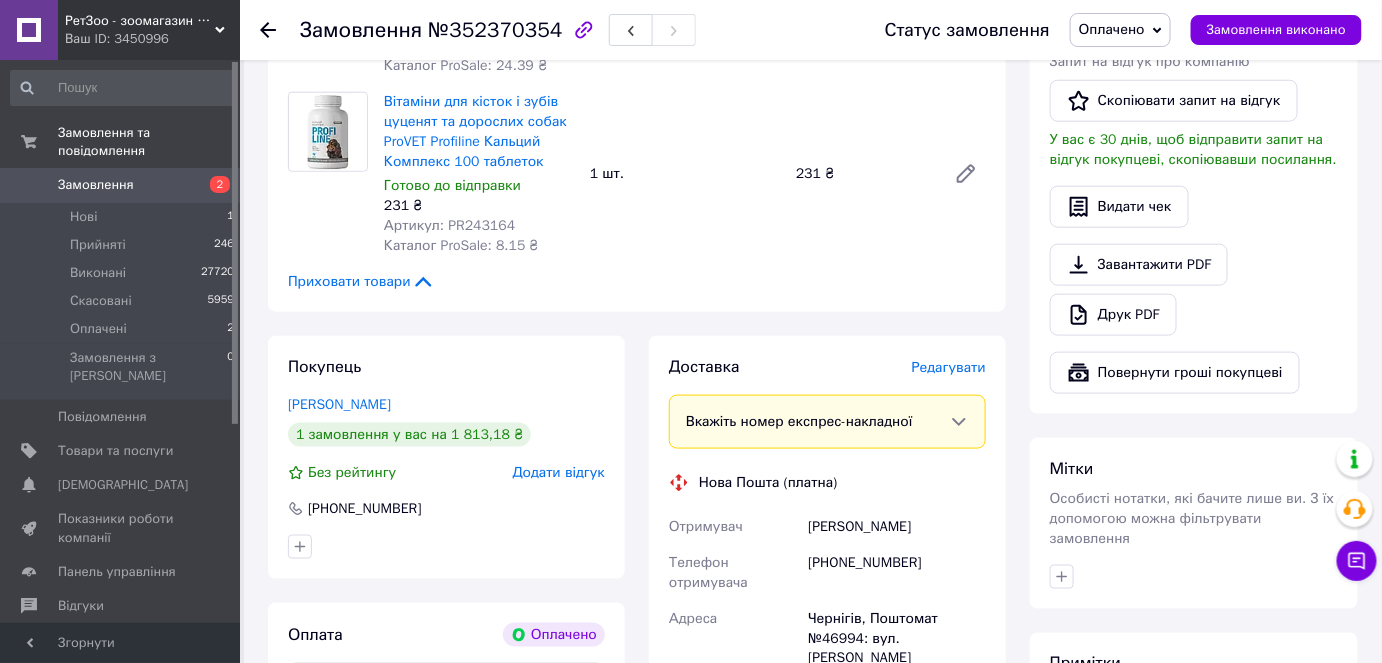 scroll, scrollTop: 550, scrollLeft: 0, axis: vertical 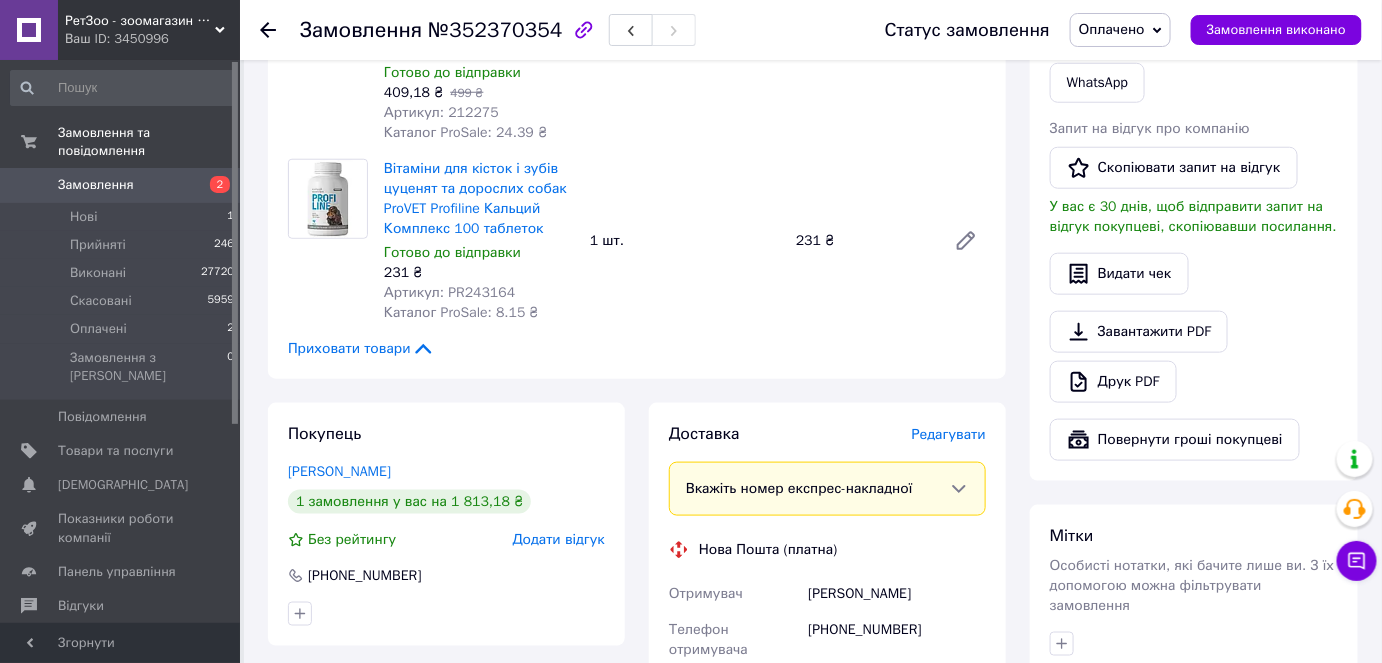 click on "Оплачено" at bounding box center [1112, 29] 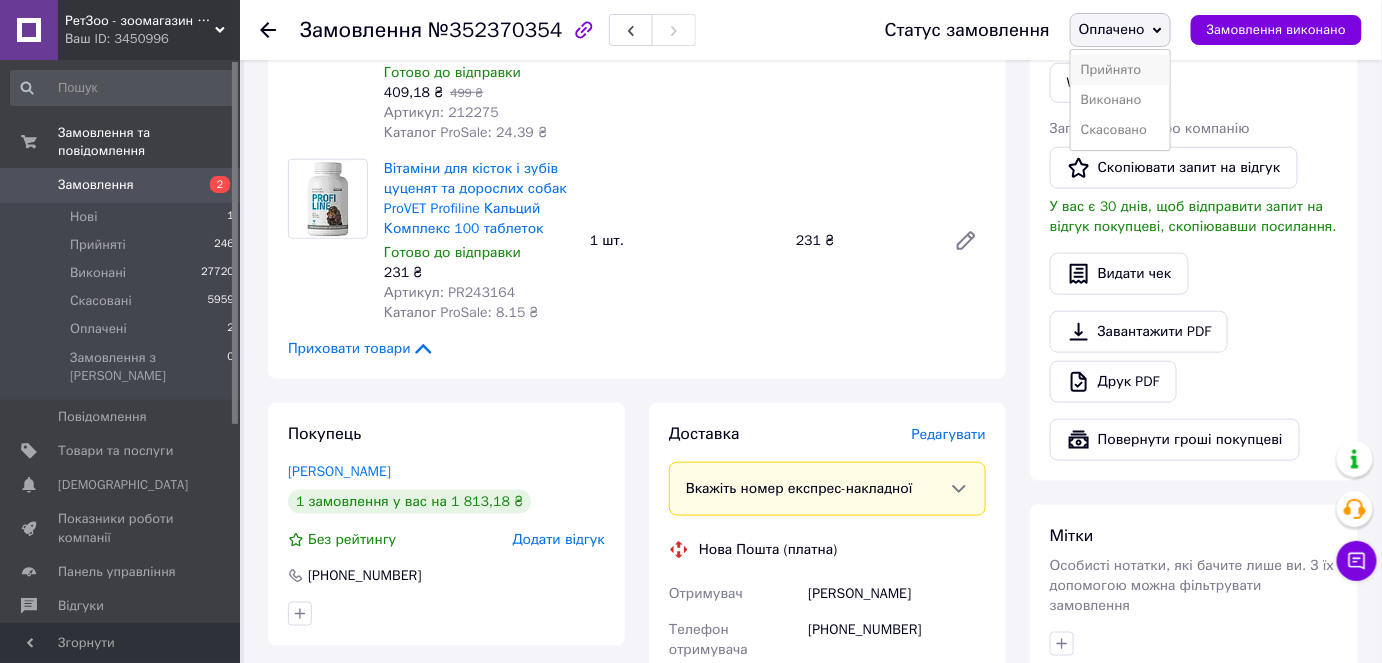 click on "Прийнято" at bounding box center (1120, 70) 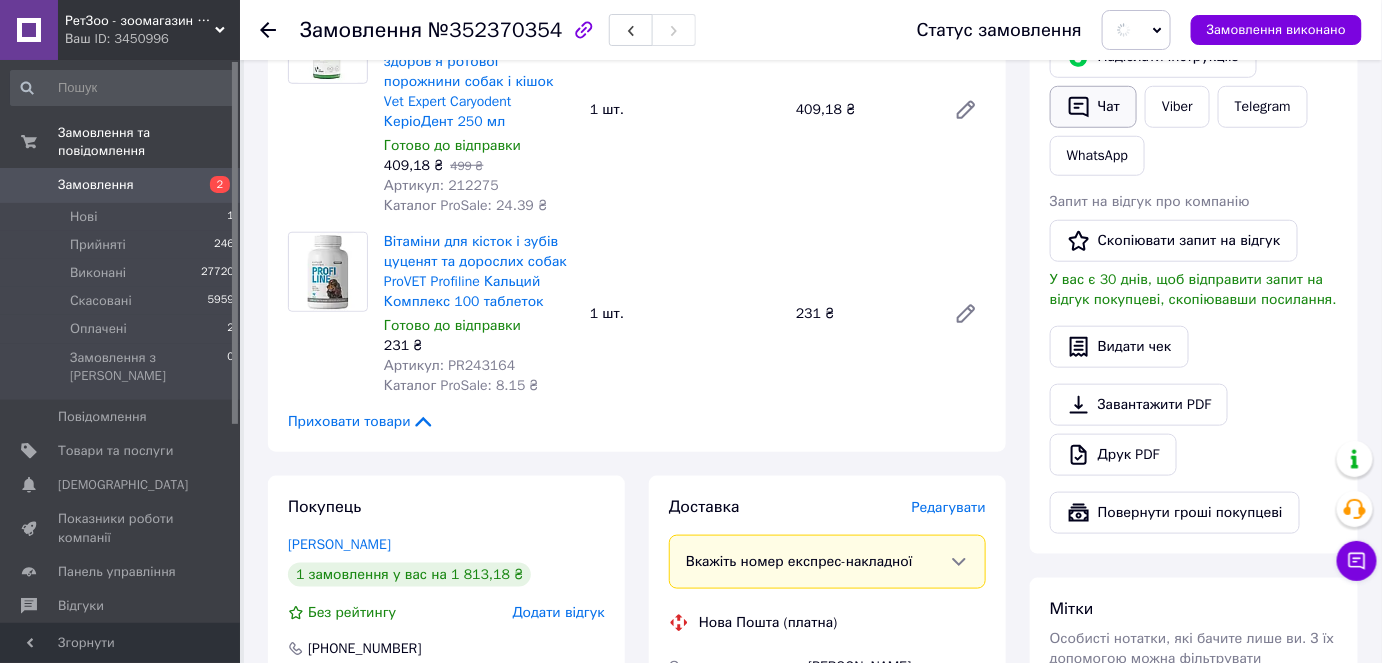 scroll, scrollTop: 368, scrollLeft: 0, axis: vertical 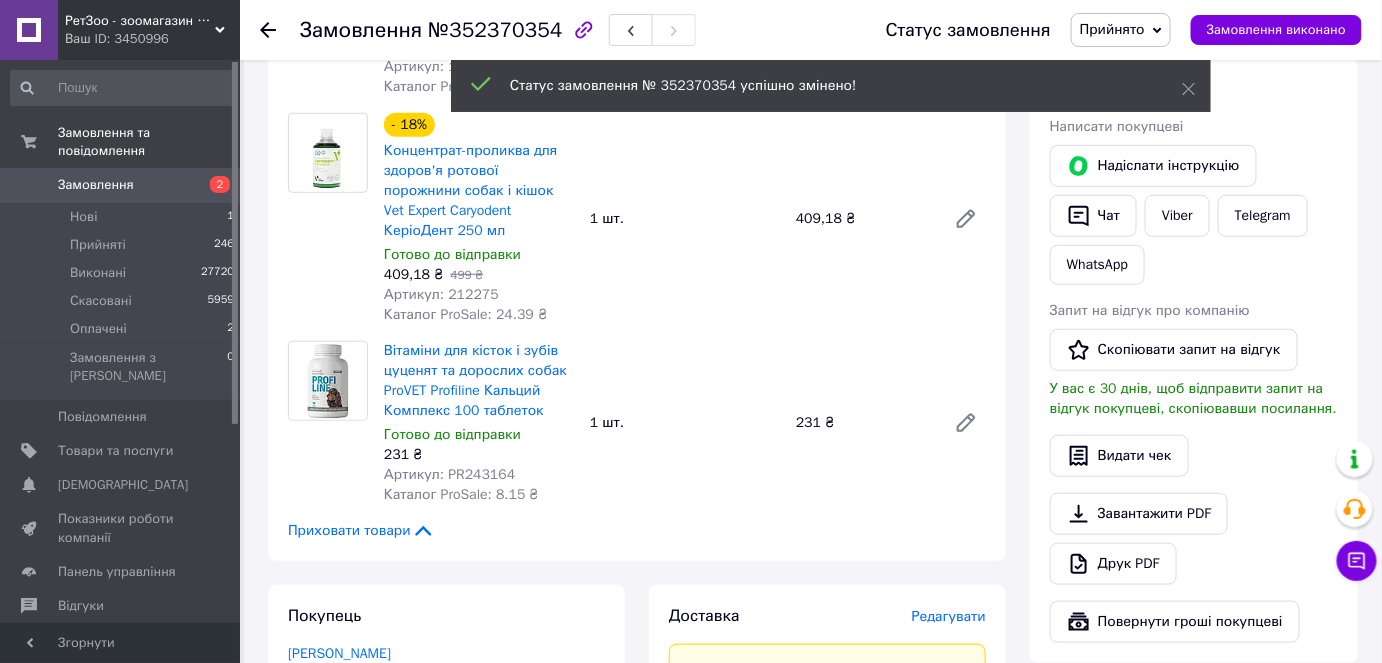 click on "Надіслати інструкцію" at bounding box center [1153, 166] 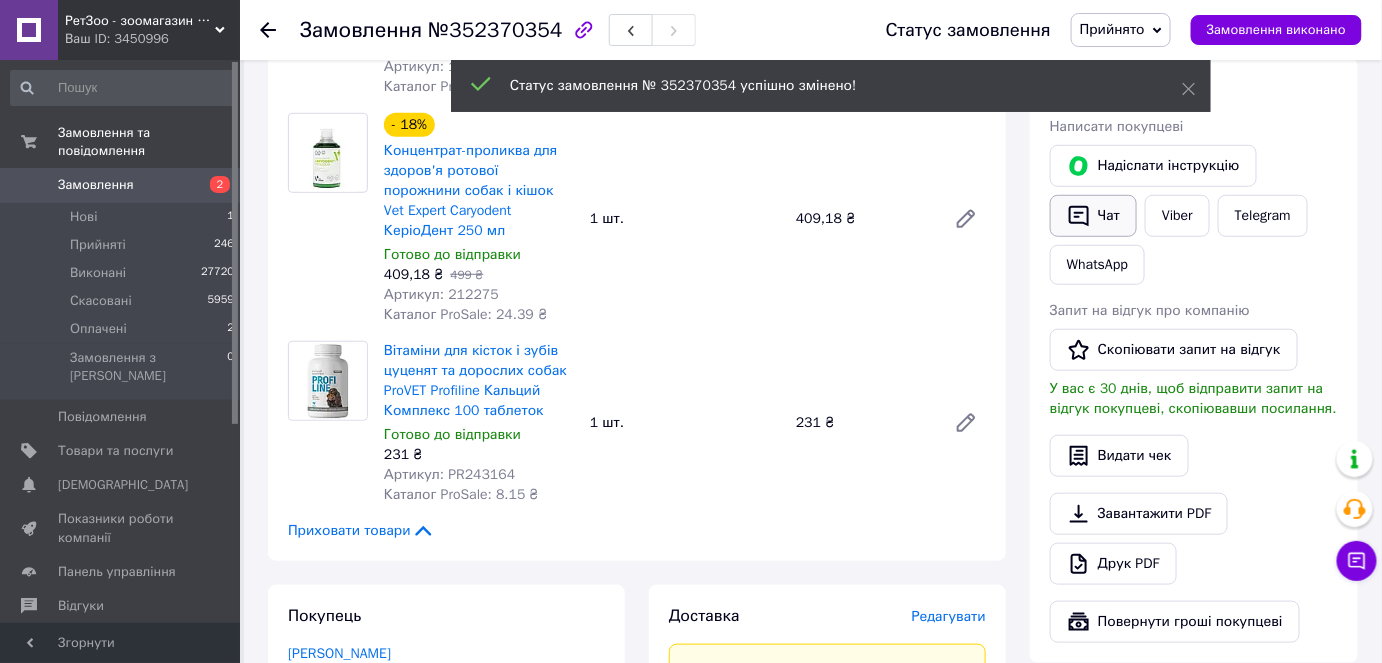 click on "Чат" at bounding box center [1093, 216] 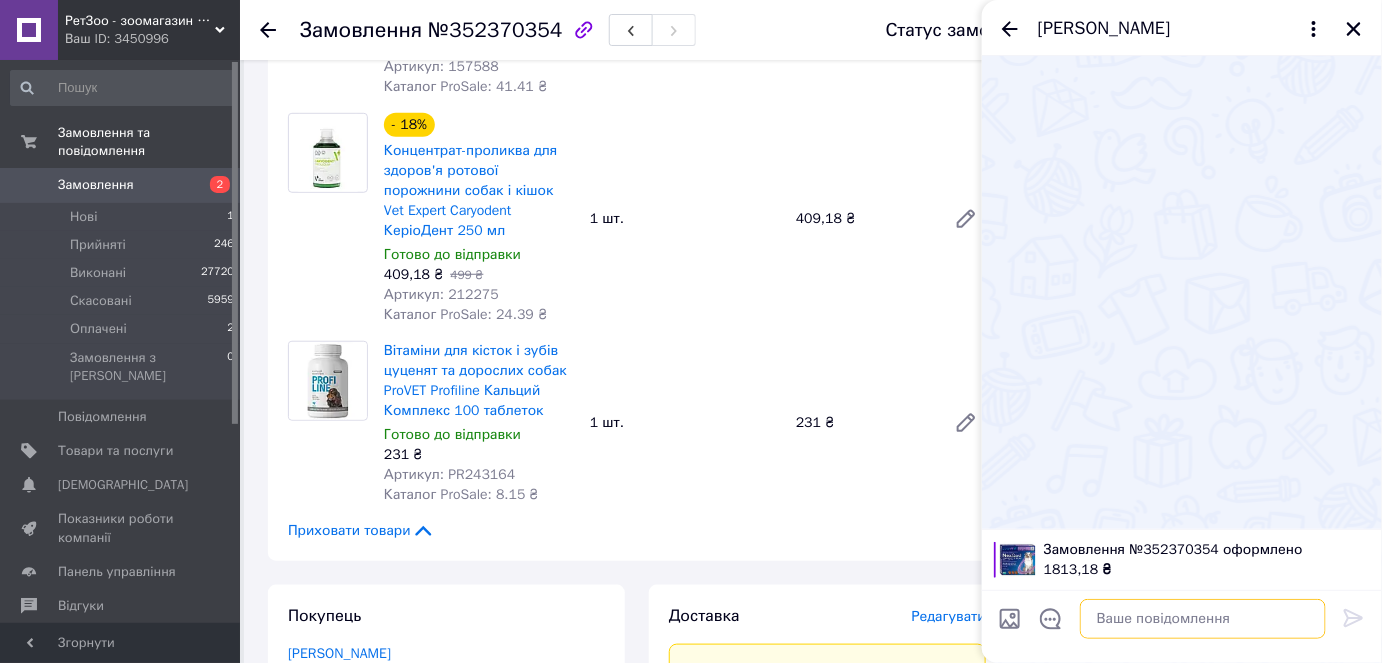 click at bounding box center (1203, 619) 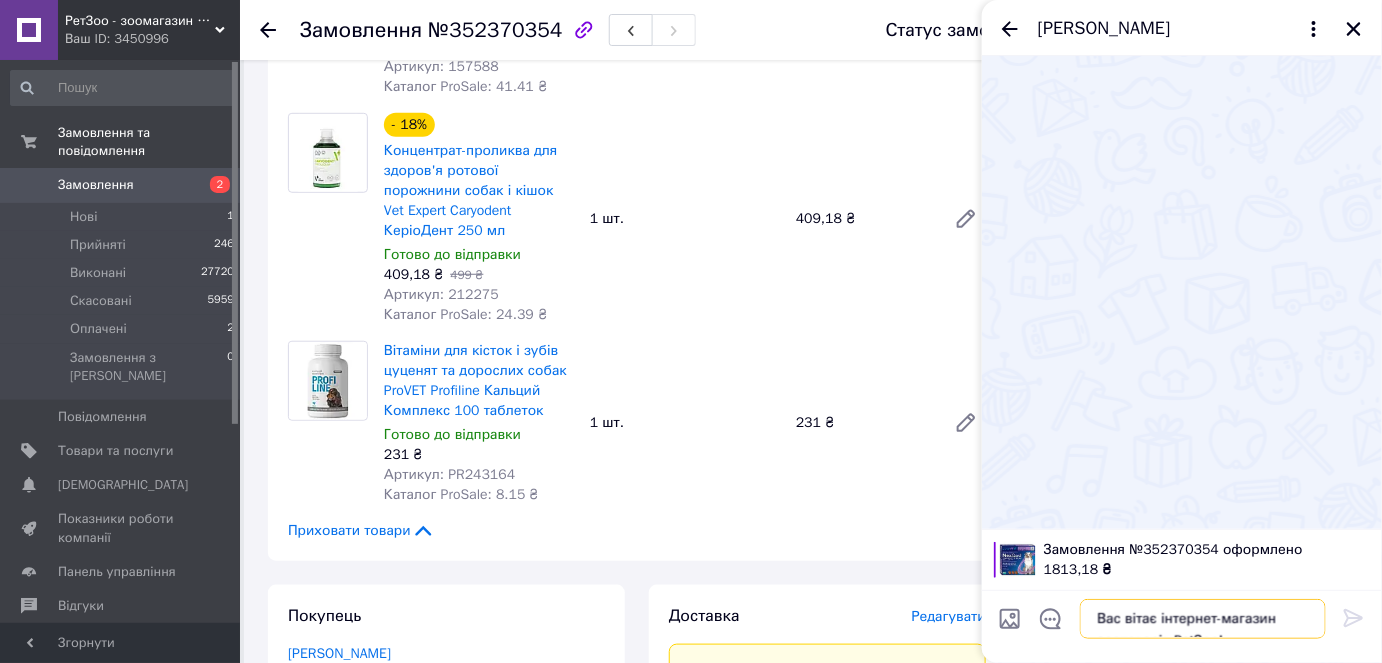 scroll, scrollTop: 14, scrollLeft: 0, axis: vertical 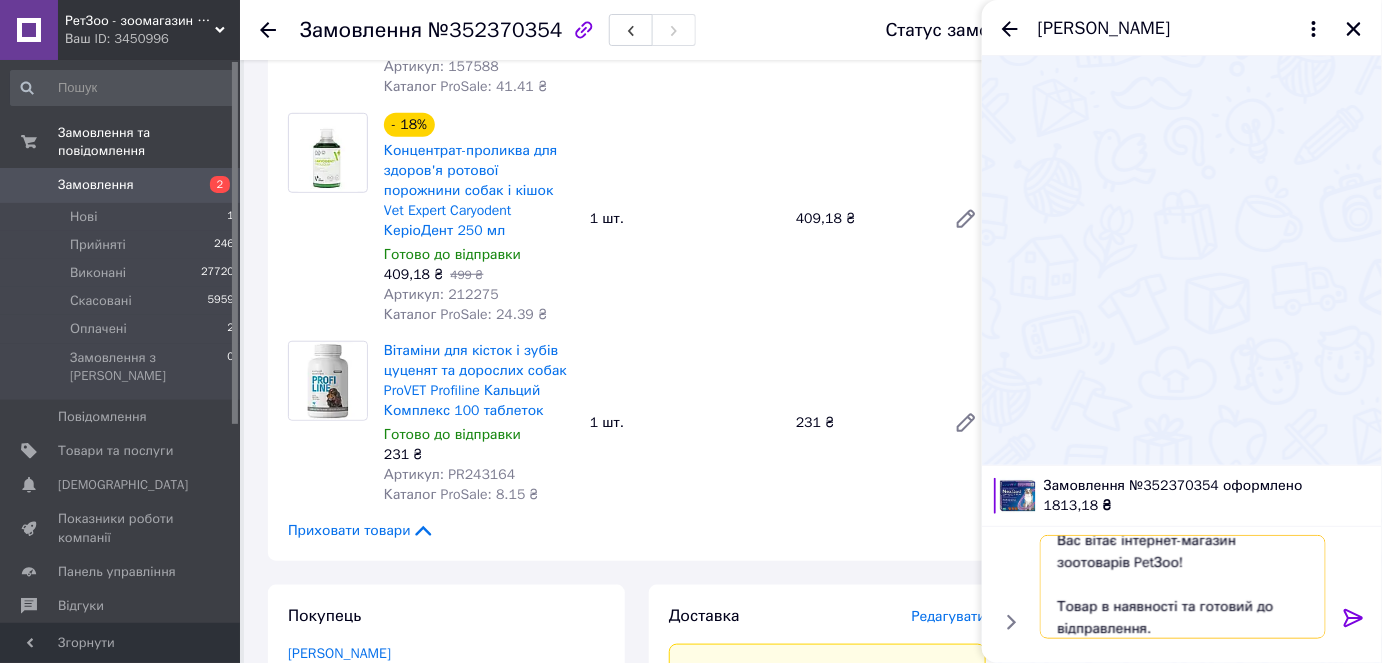 type on "Вас вітає інтернет-магазин зоотоварів PetЗоо!
Товар в наявності та готовий до відправлення." 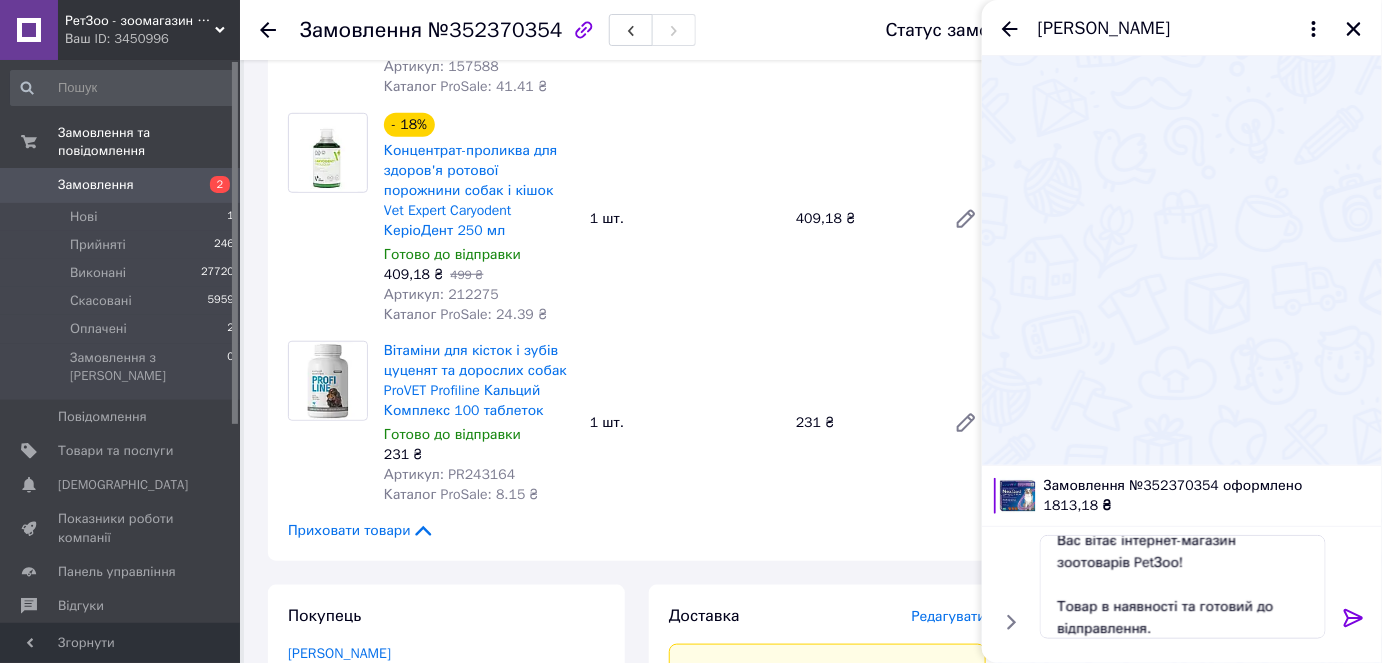 click 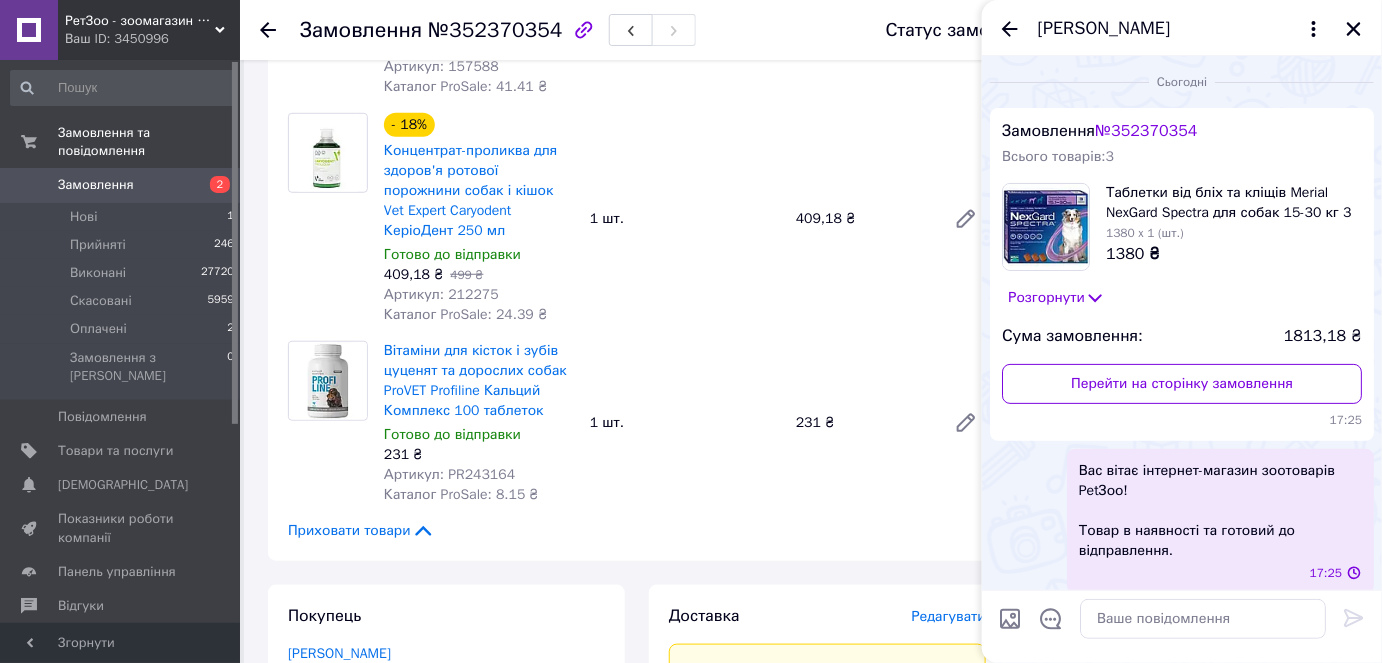 scroll, scrollTop: 0, scrollLeft: 0, axis: both 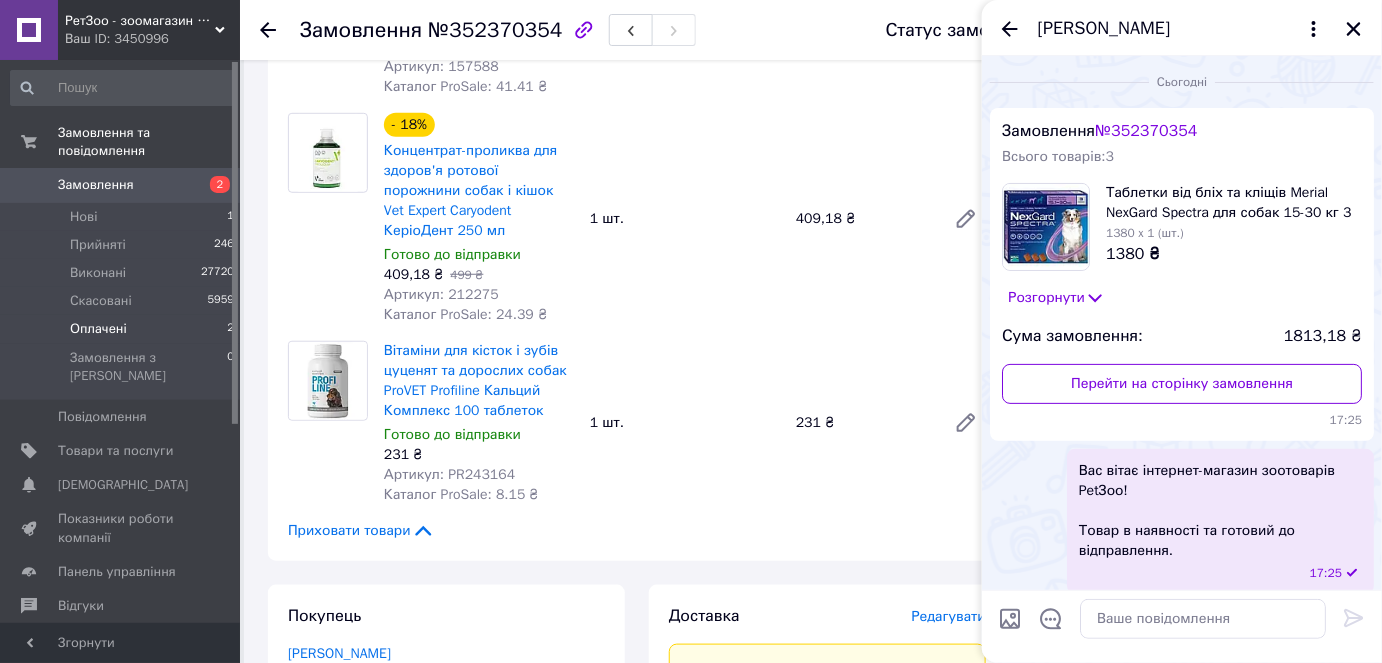 click on "Оплачені" at bounding box center (98, 329) 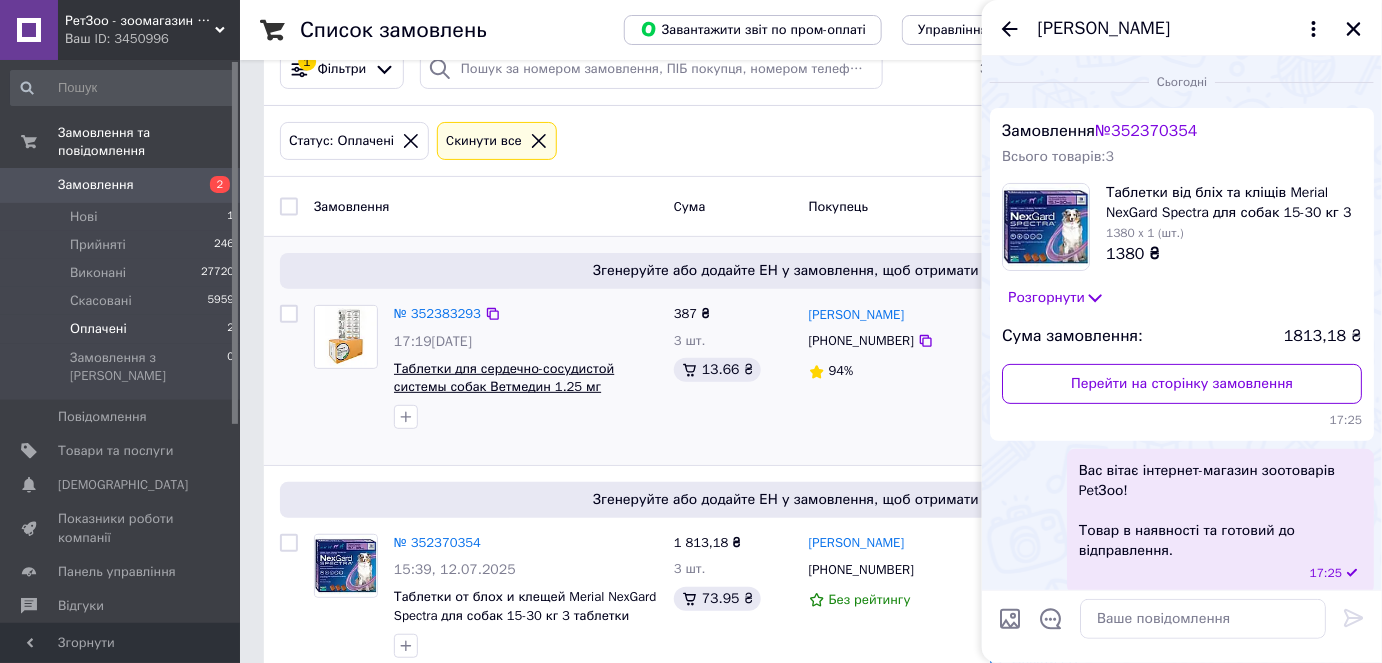 scroll, scrollTop: 96, scrollLeft: 0, axis: vertical 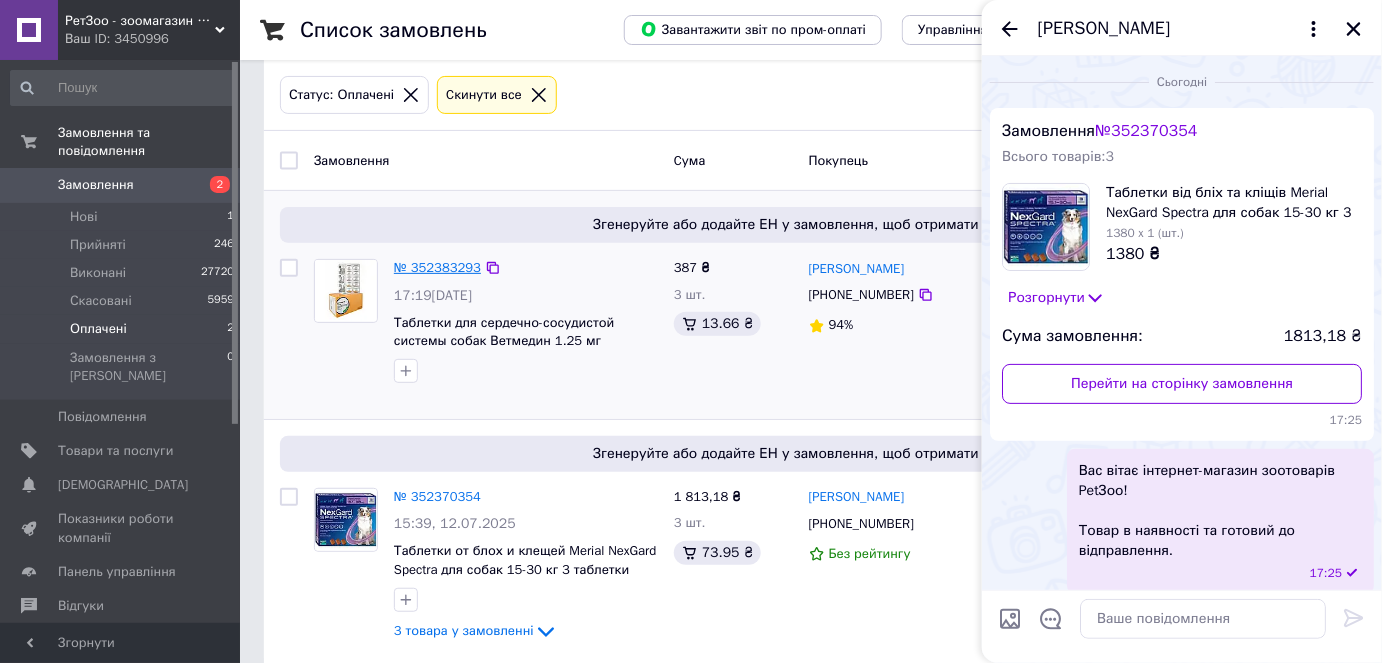 click on "№ 352383293" at bounding box center (437, 267) 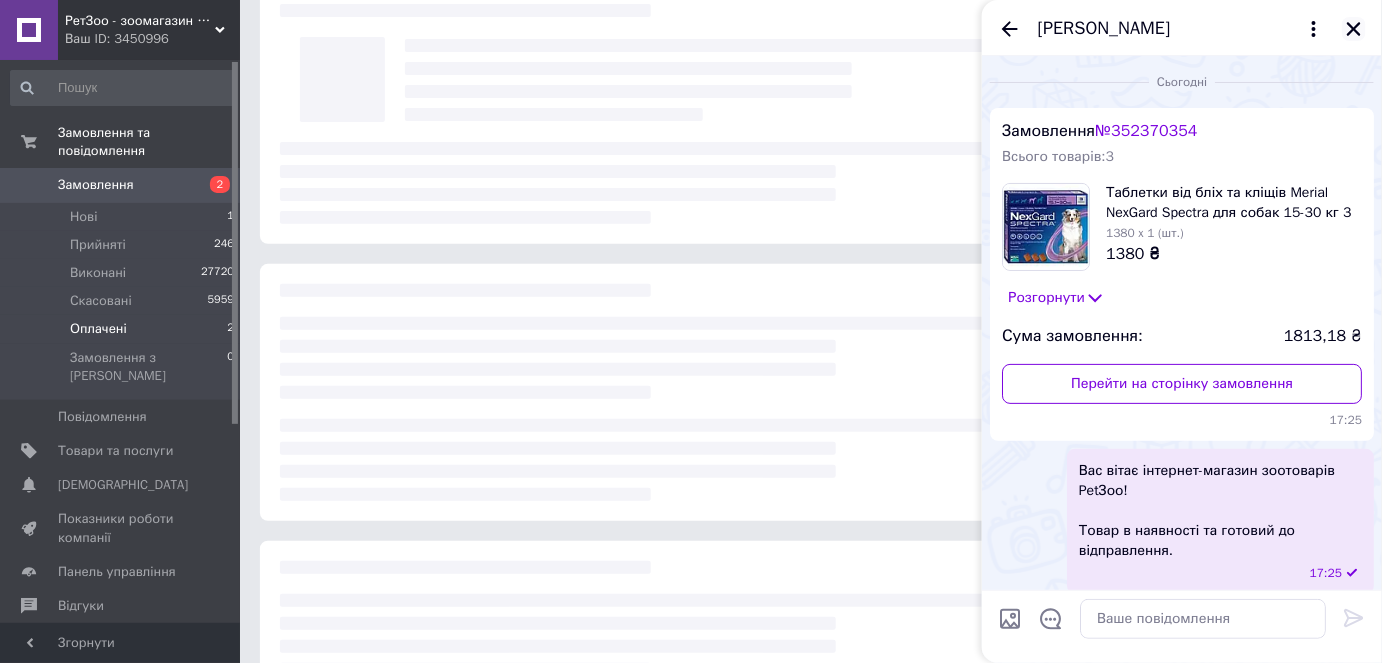 click 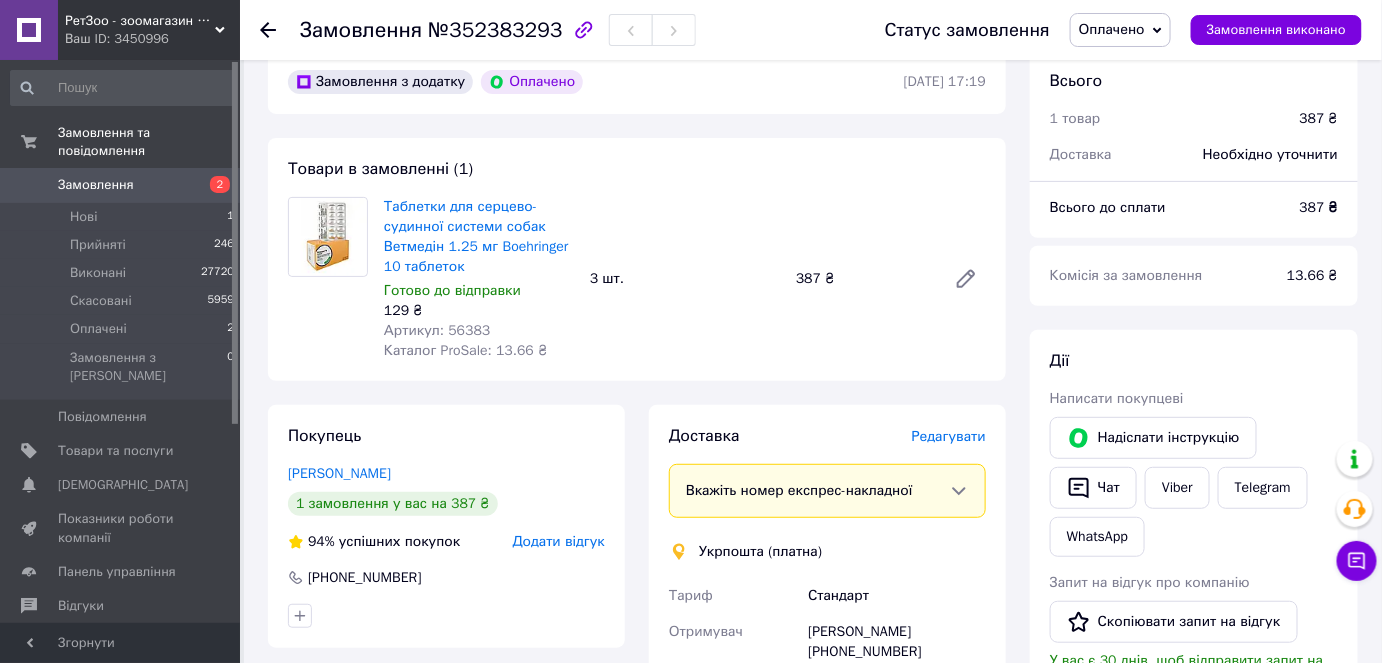 click on "Оплачено" at bounding box center (1112, 29) 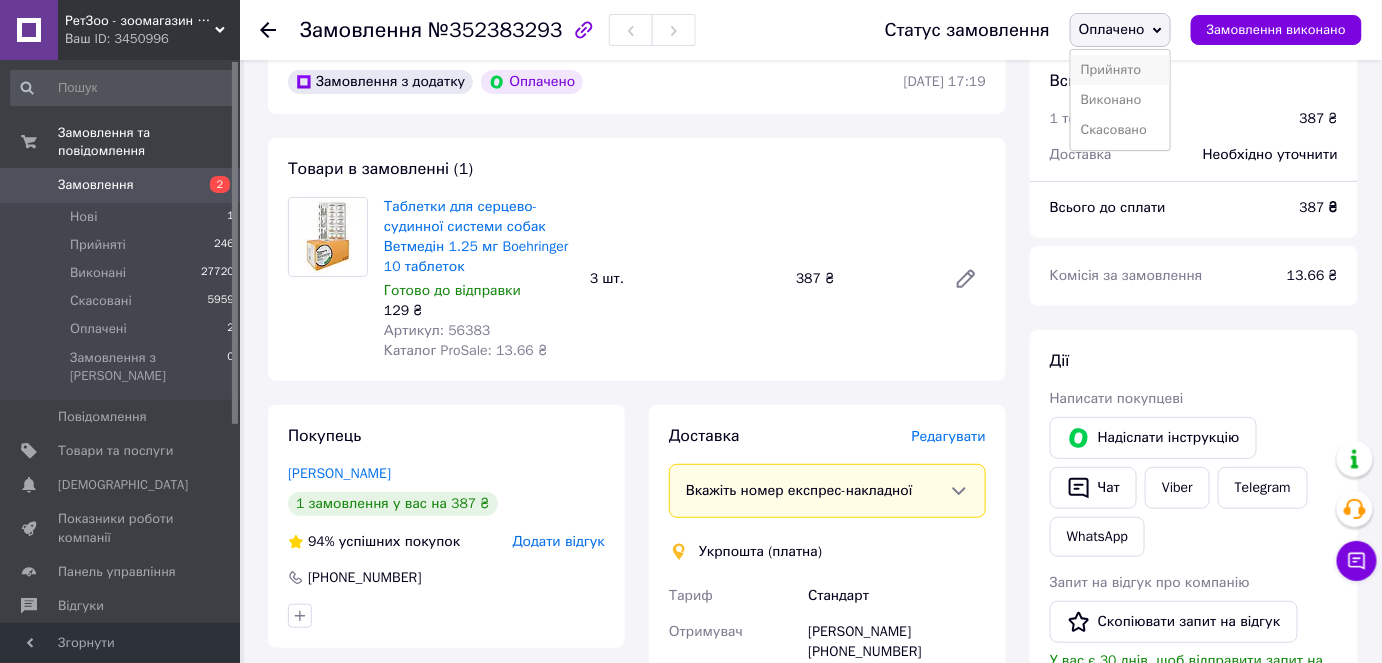 click on "Прийнято" at bounding box center [1120, 70] 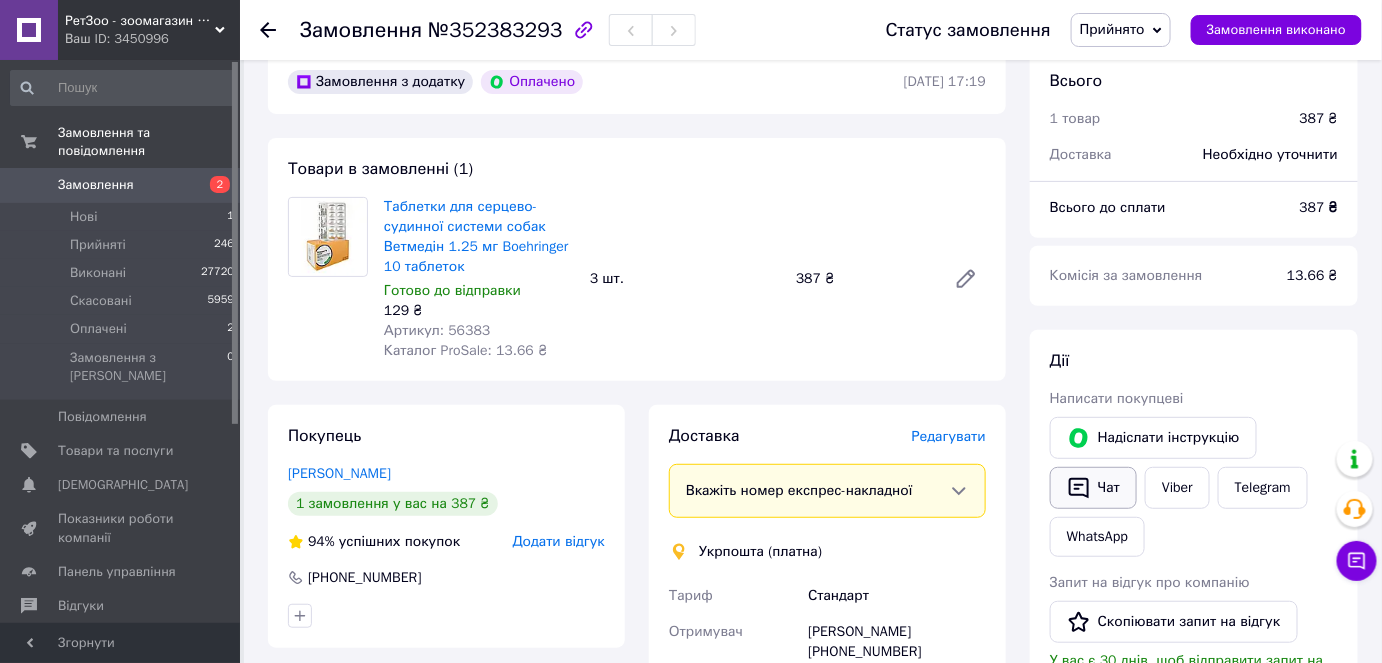 click on "Чат" at bounding box center [1093, 488] 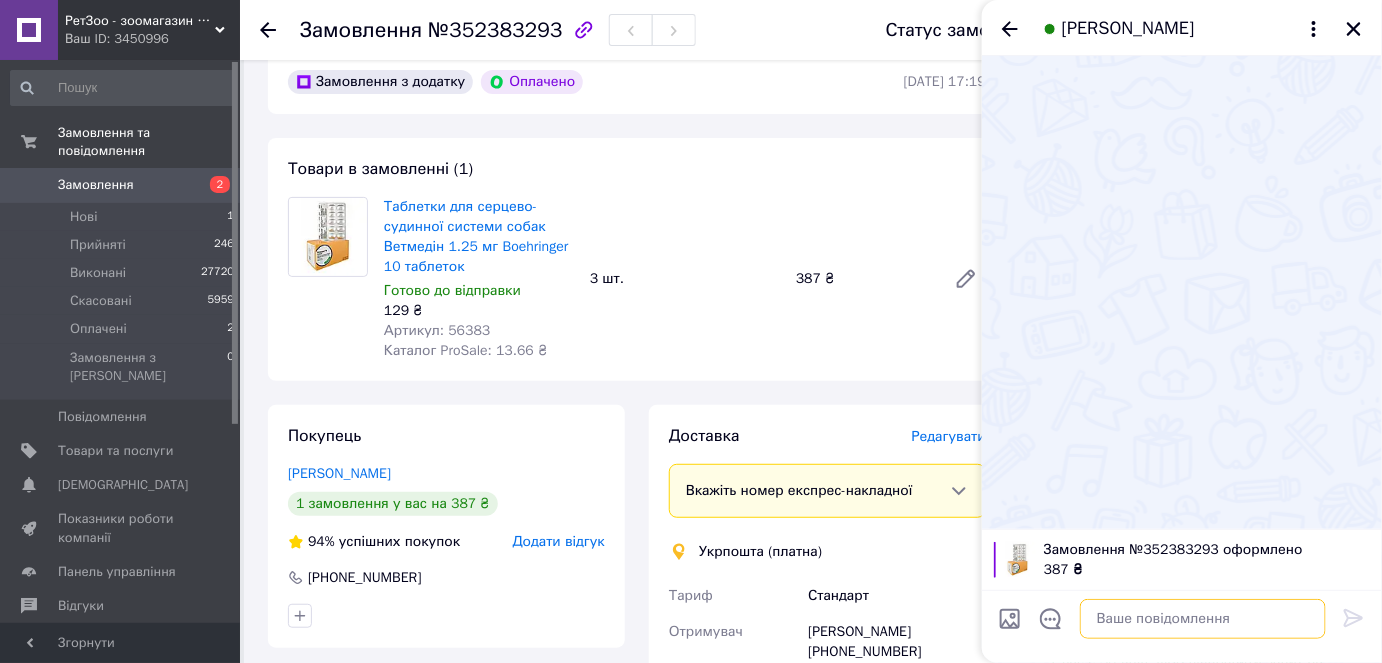 click at bounding box center [1203, 619] 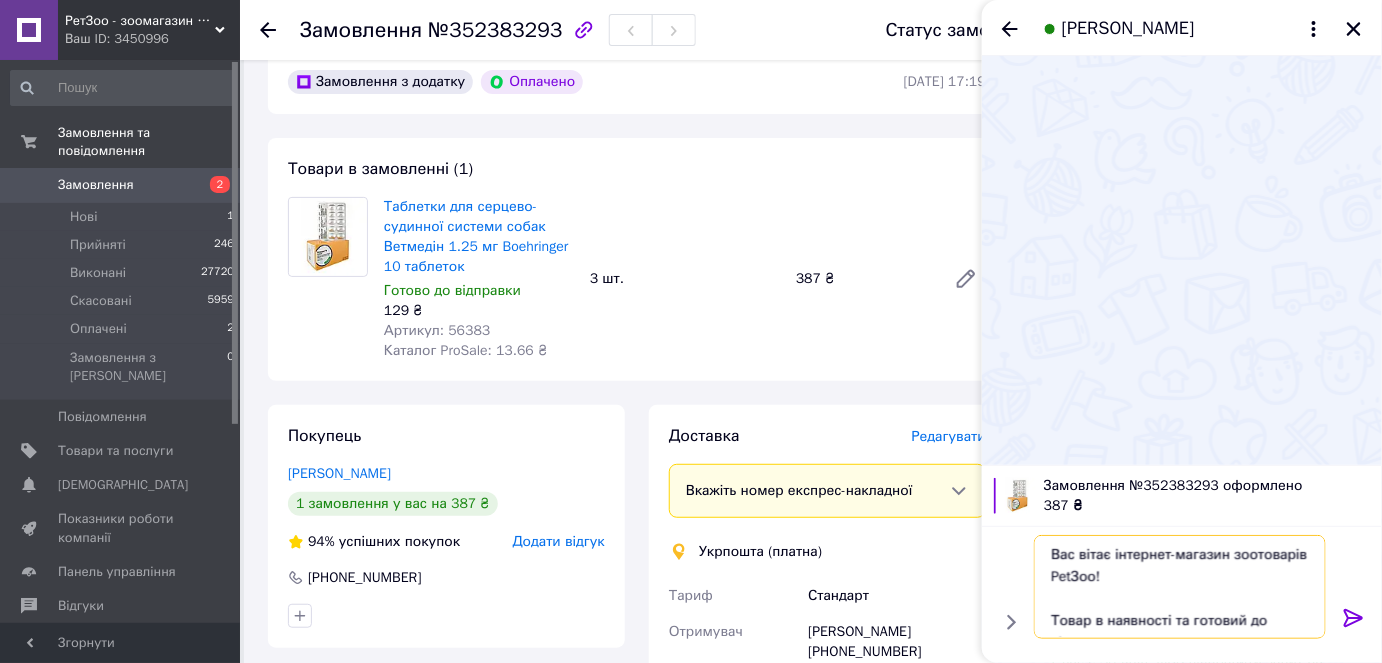scroll, scrollTop: 14, scrollLeft: 0, axis: vertical 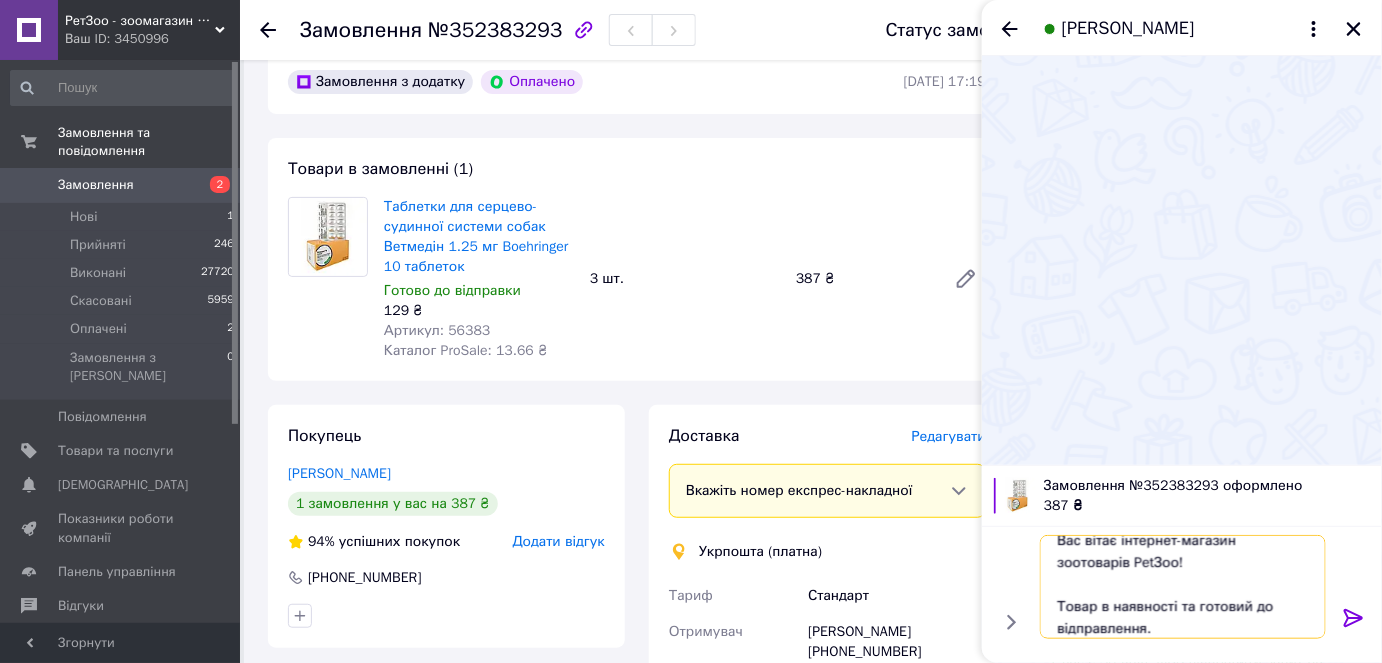 type on "Вас вітає інтернет-магазин зоотоварів PetЗоо!
Товар в наявності та готовий до відправлення." 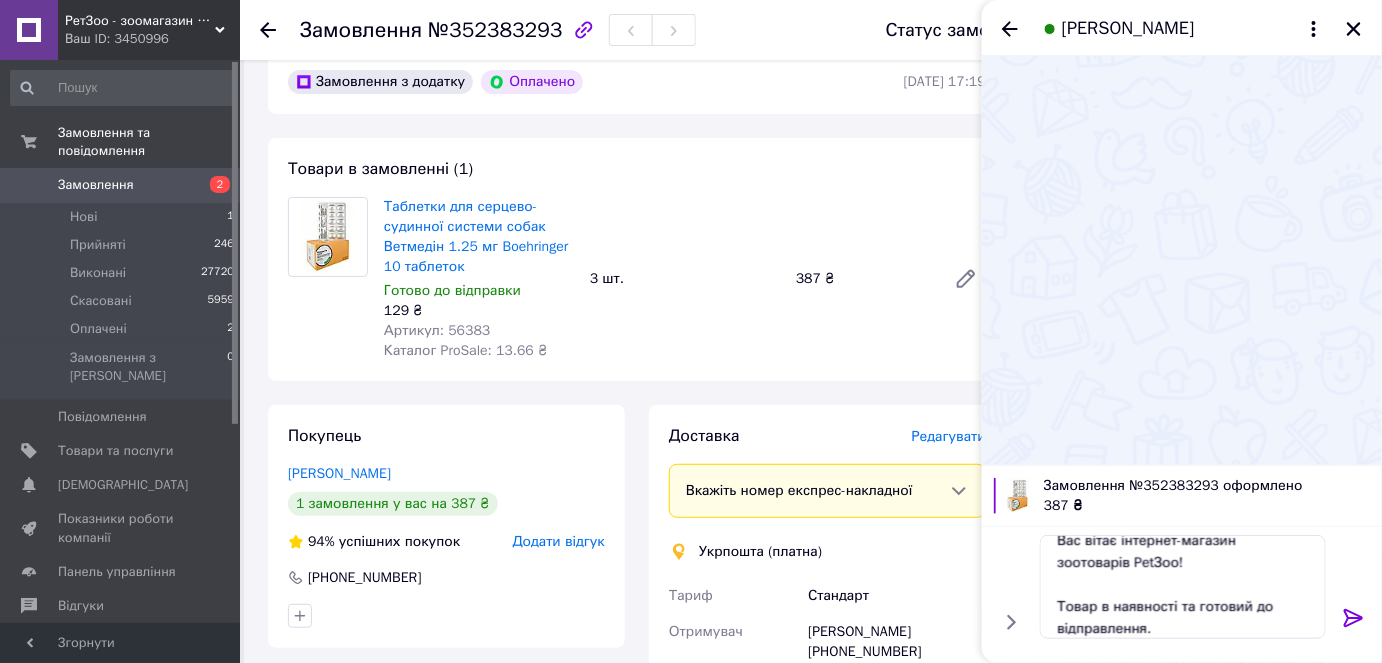 click 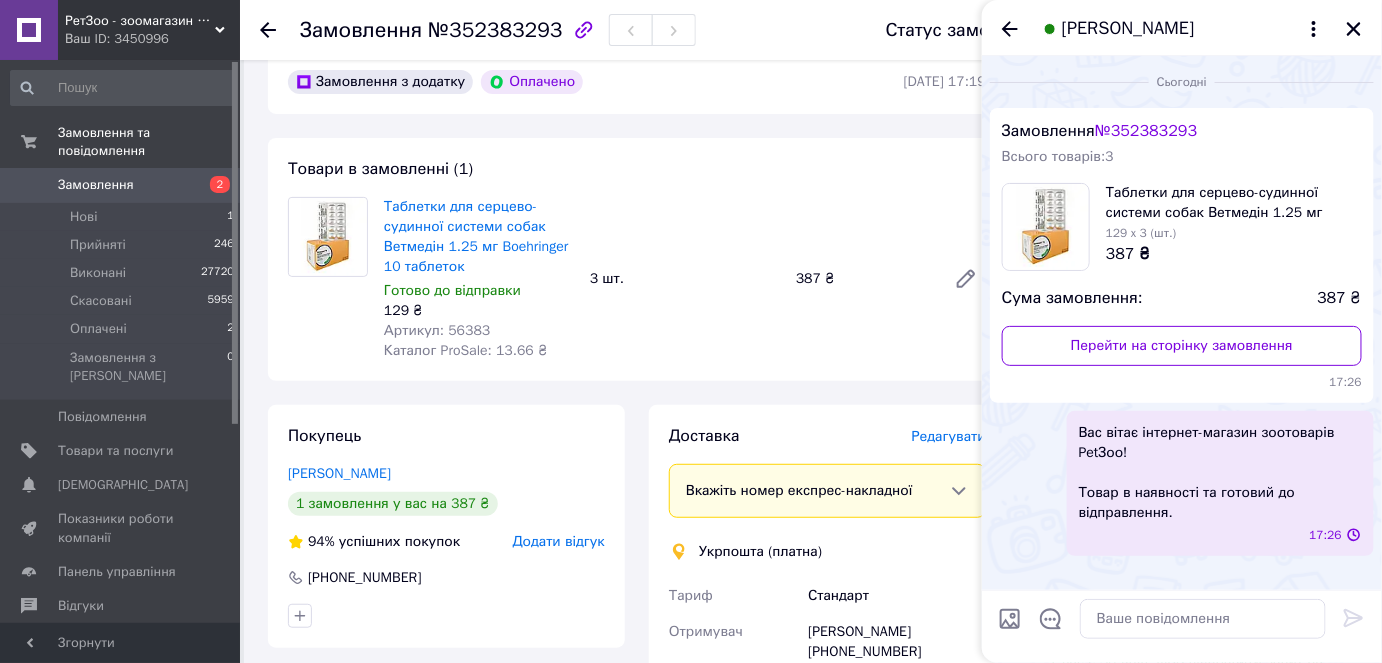 scroll, scrollTop: 0, scrollLeft: 0, axis: both 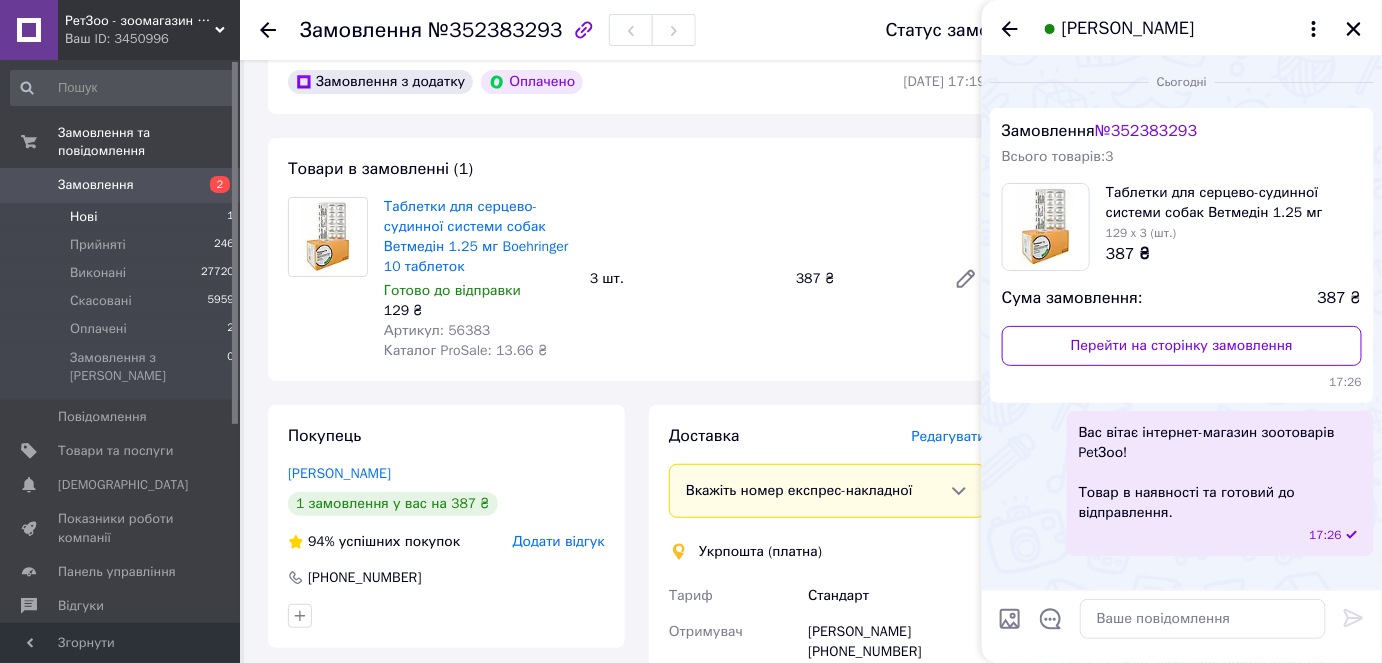 click on "Нові 1" at bounding box center [123, 217] 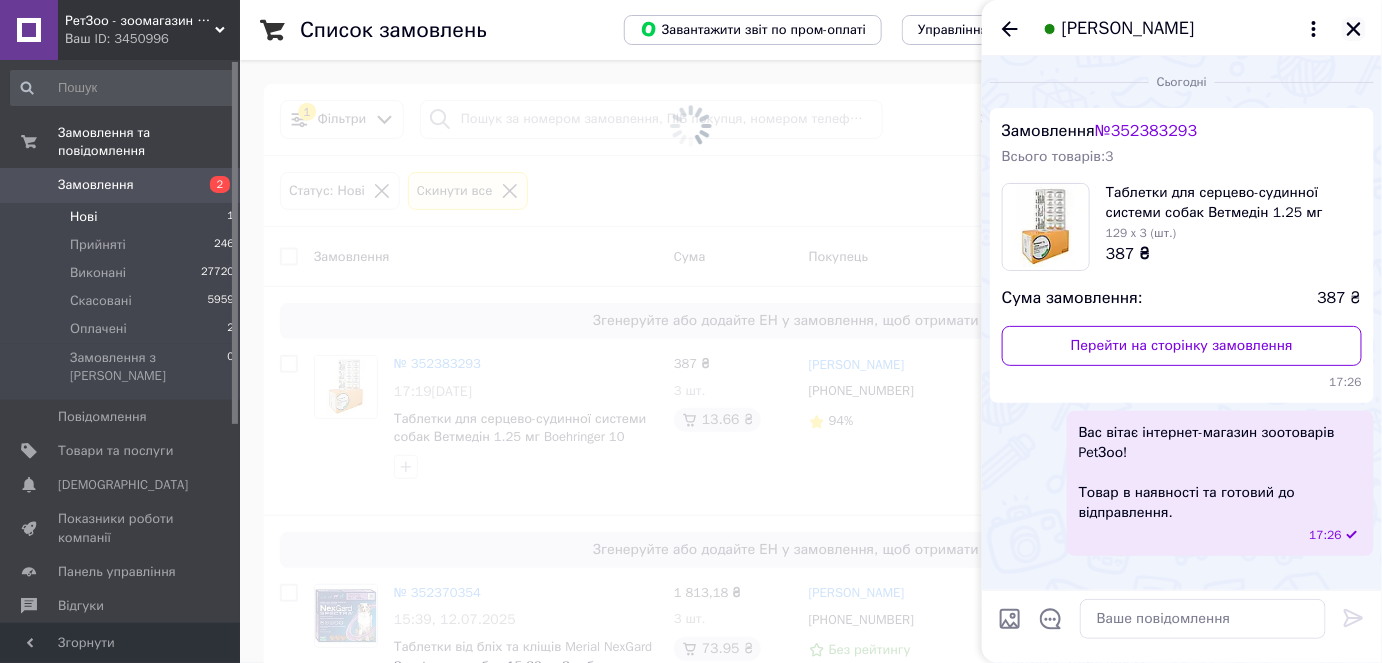 click 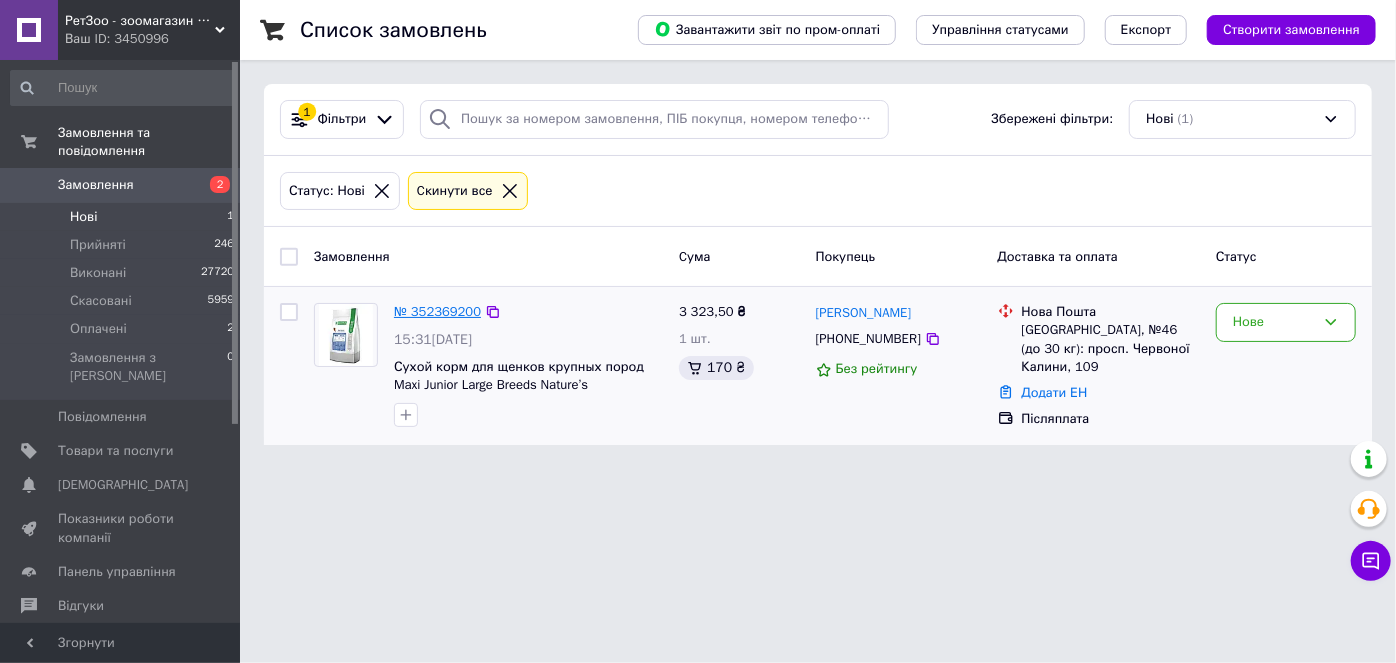 click on "№ 352369200" at bounding box center [437, 311] 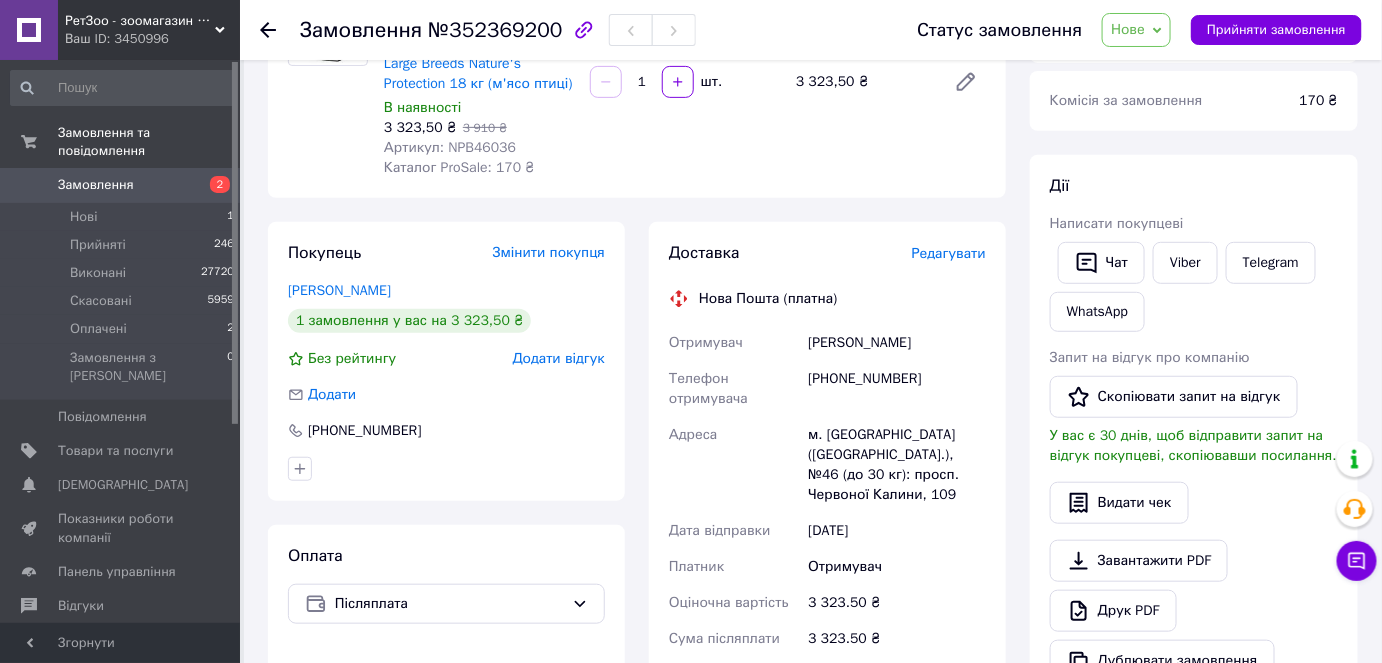 scroll, scrollTop: 90, scrollLeft: 0, axis: vertical 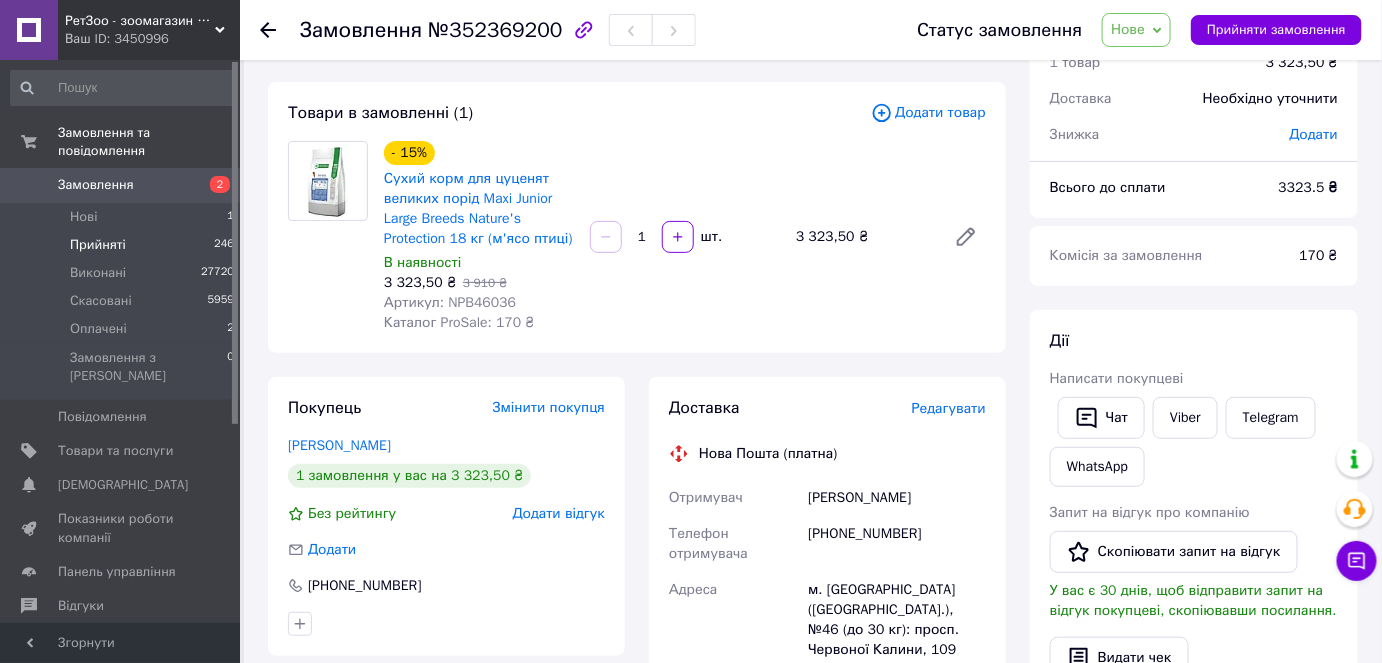 click on "Прийняті 246" at bounding box center [123, 245] 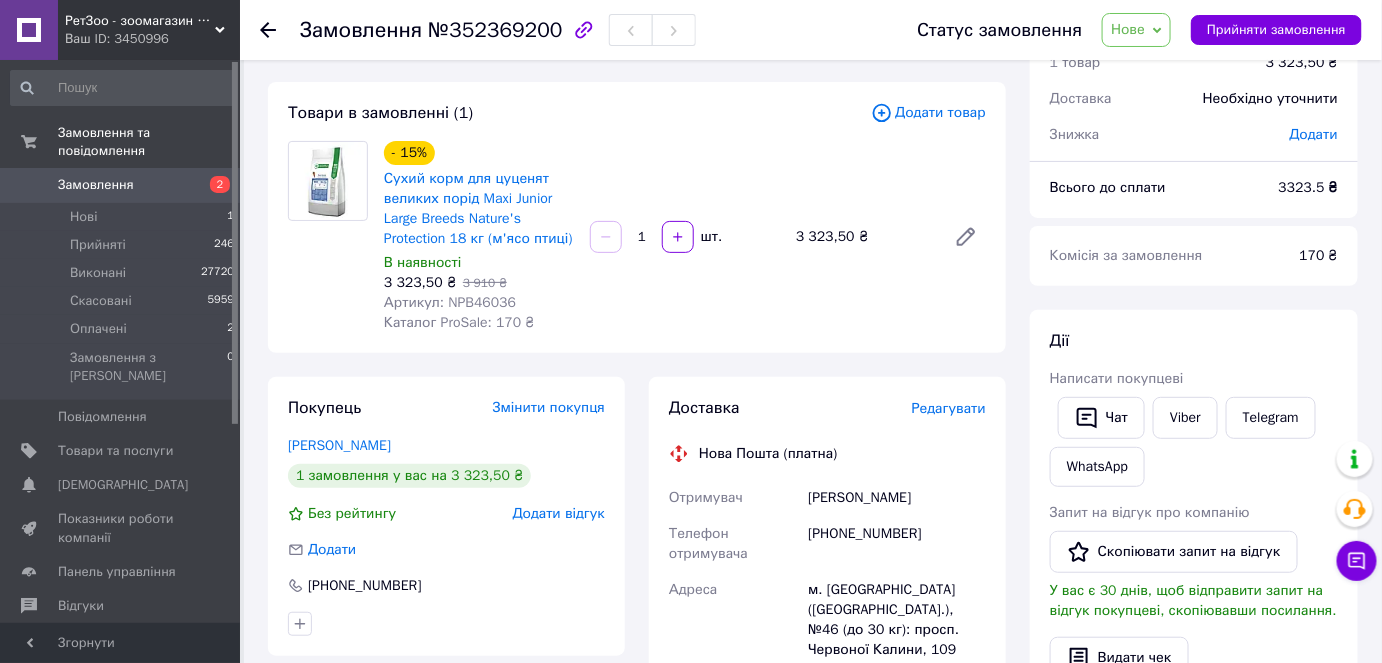 scroll, scrollTop: 0, scrollLeft: 0, axis: both 